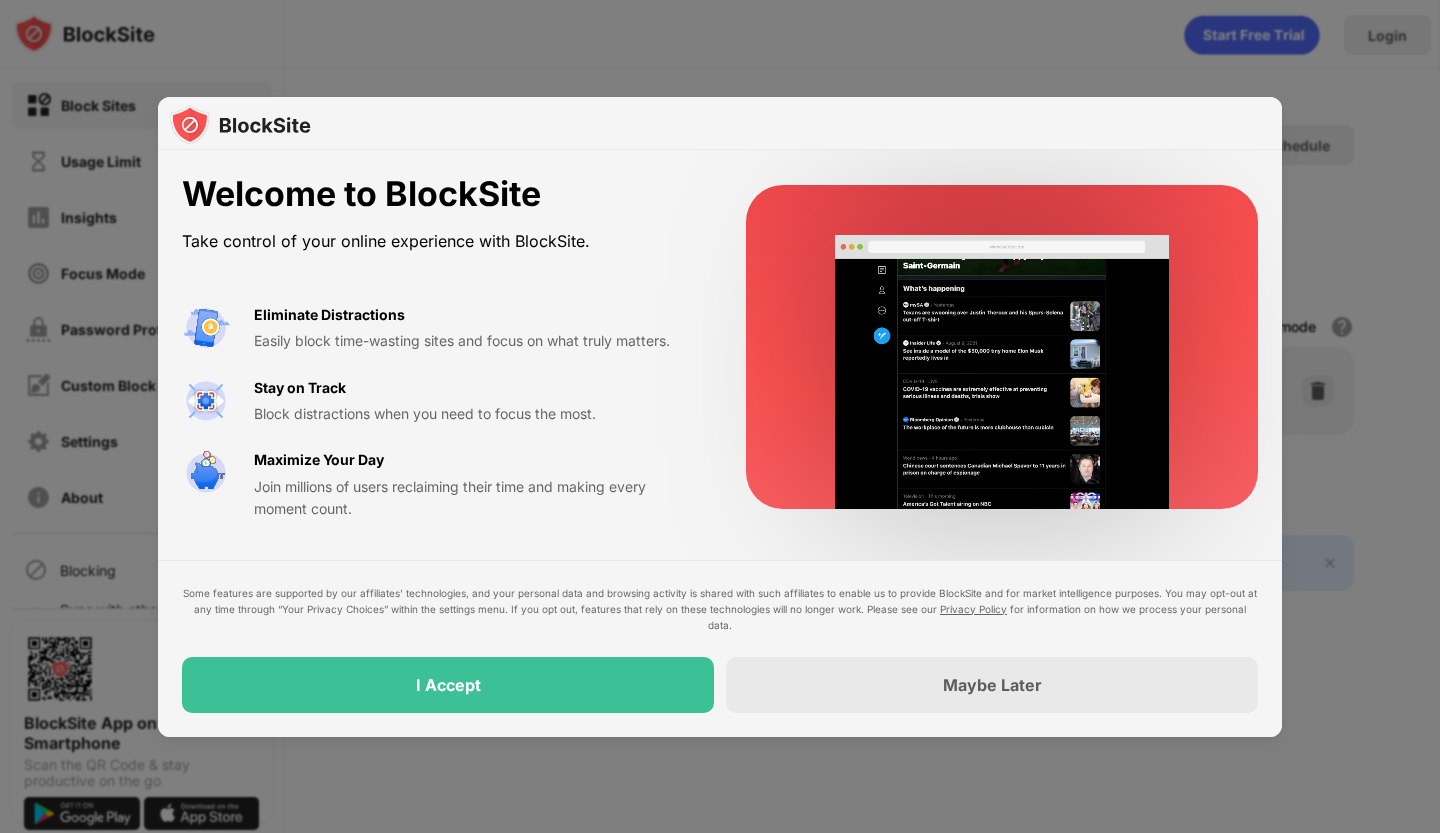 scroll, scrollTop: 0, scrollLeft: 0, axis: both 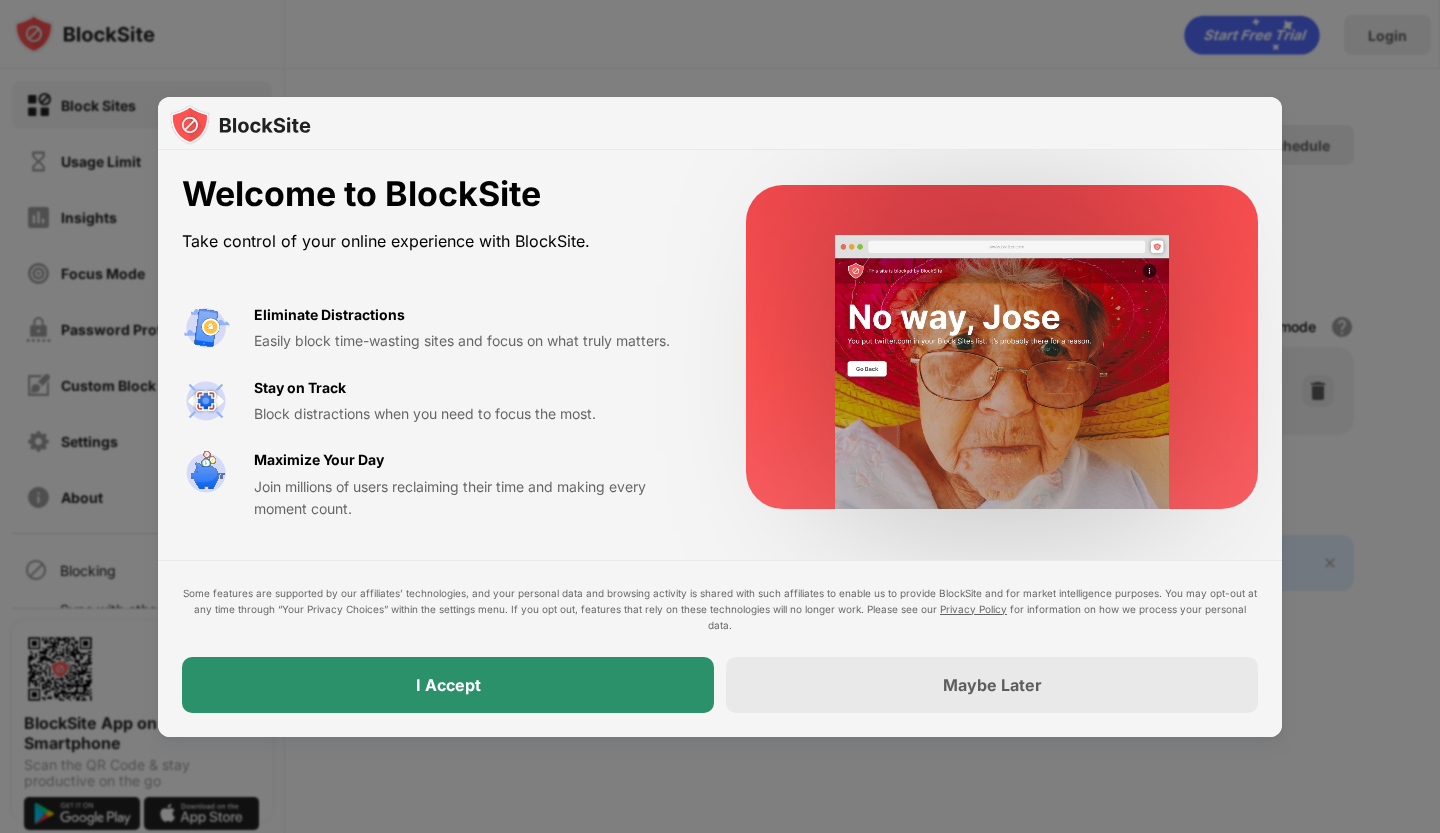 click on "I Accept" at bounding box center [448, 685] 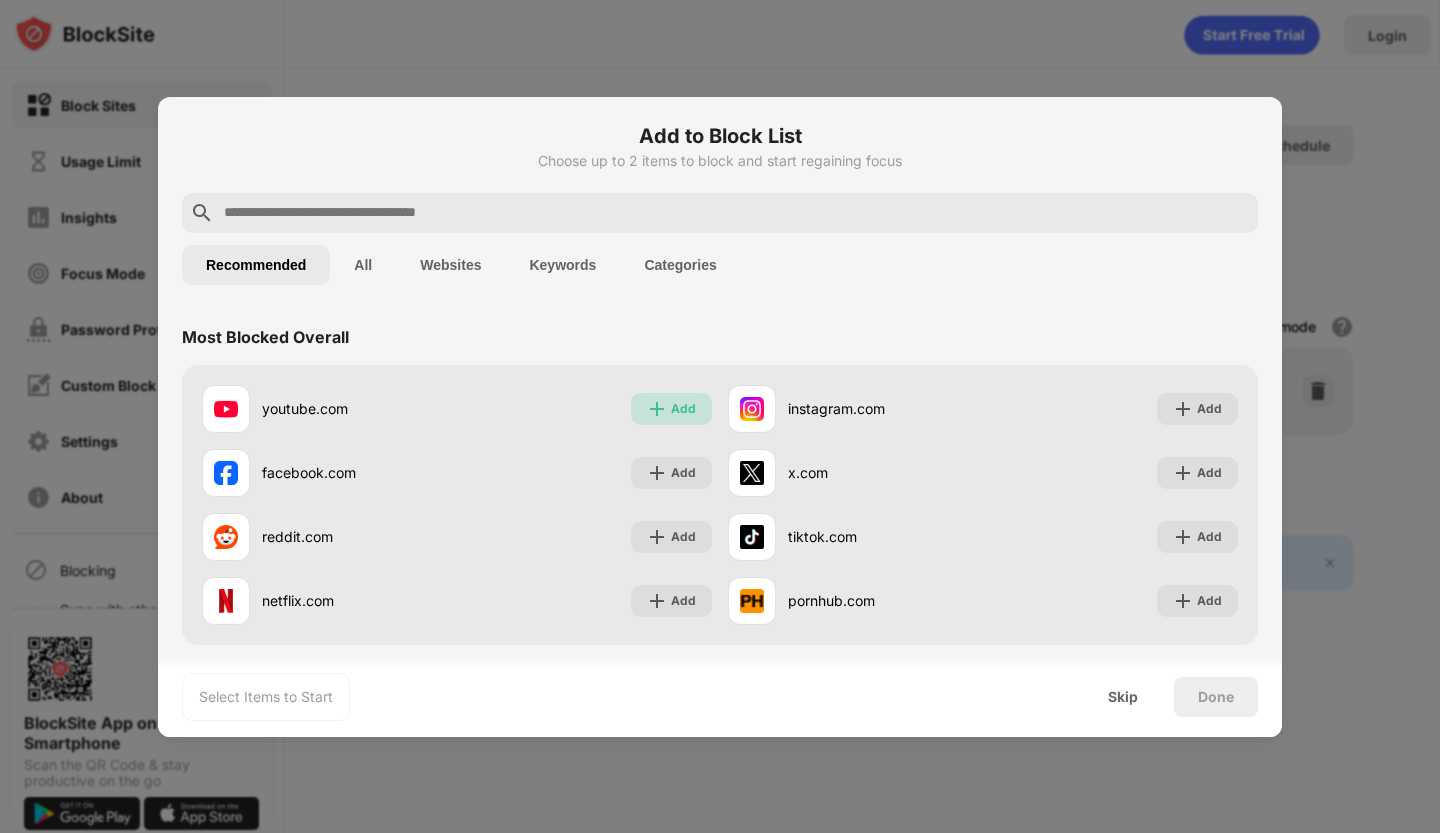 click on "Add" at bounding box center [683, 409] 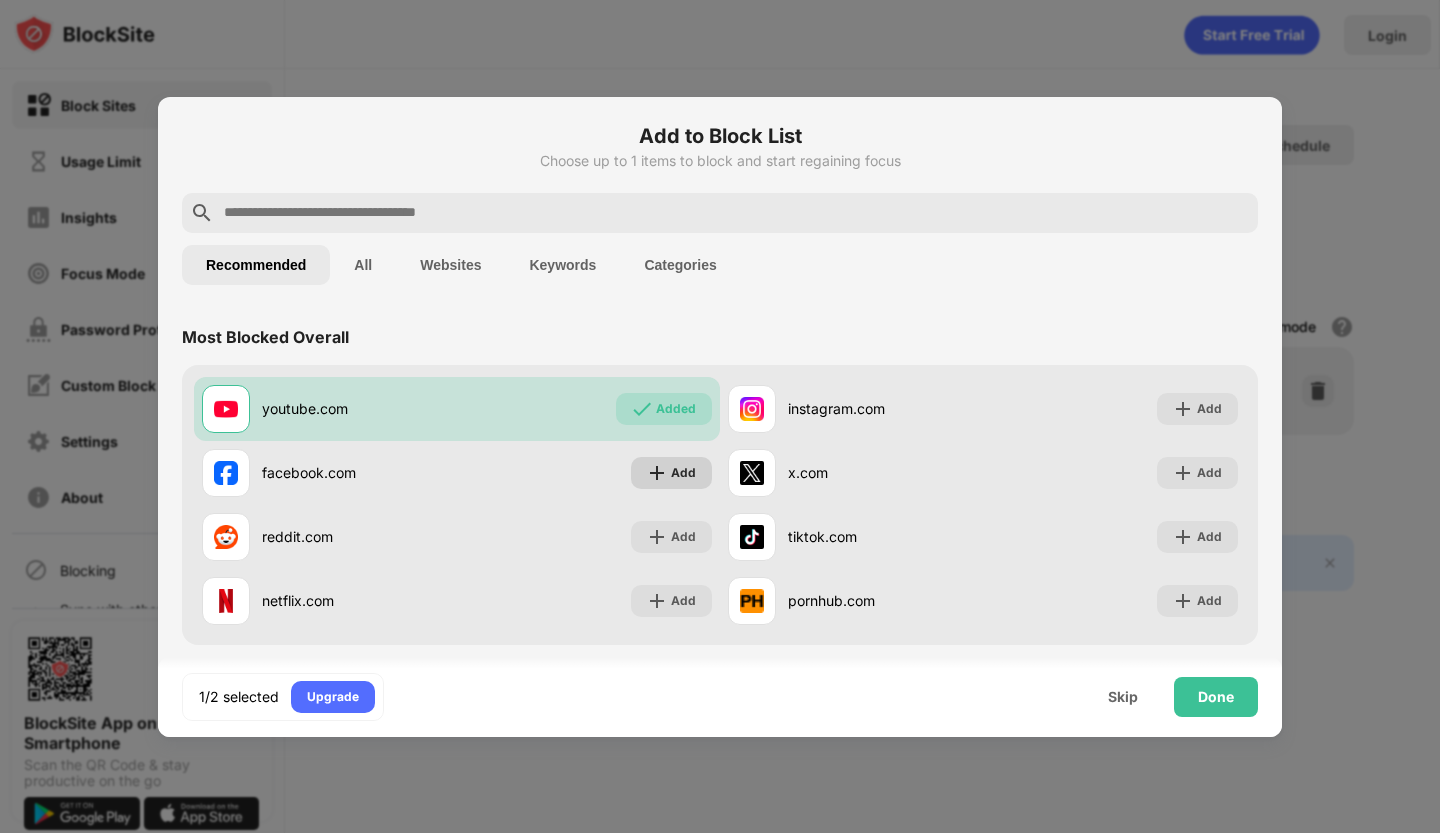 click at bounding box center [657, 473] 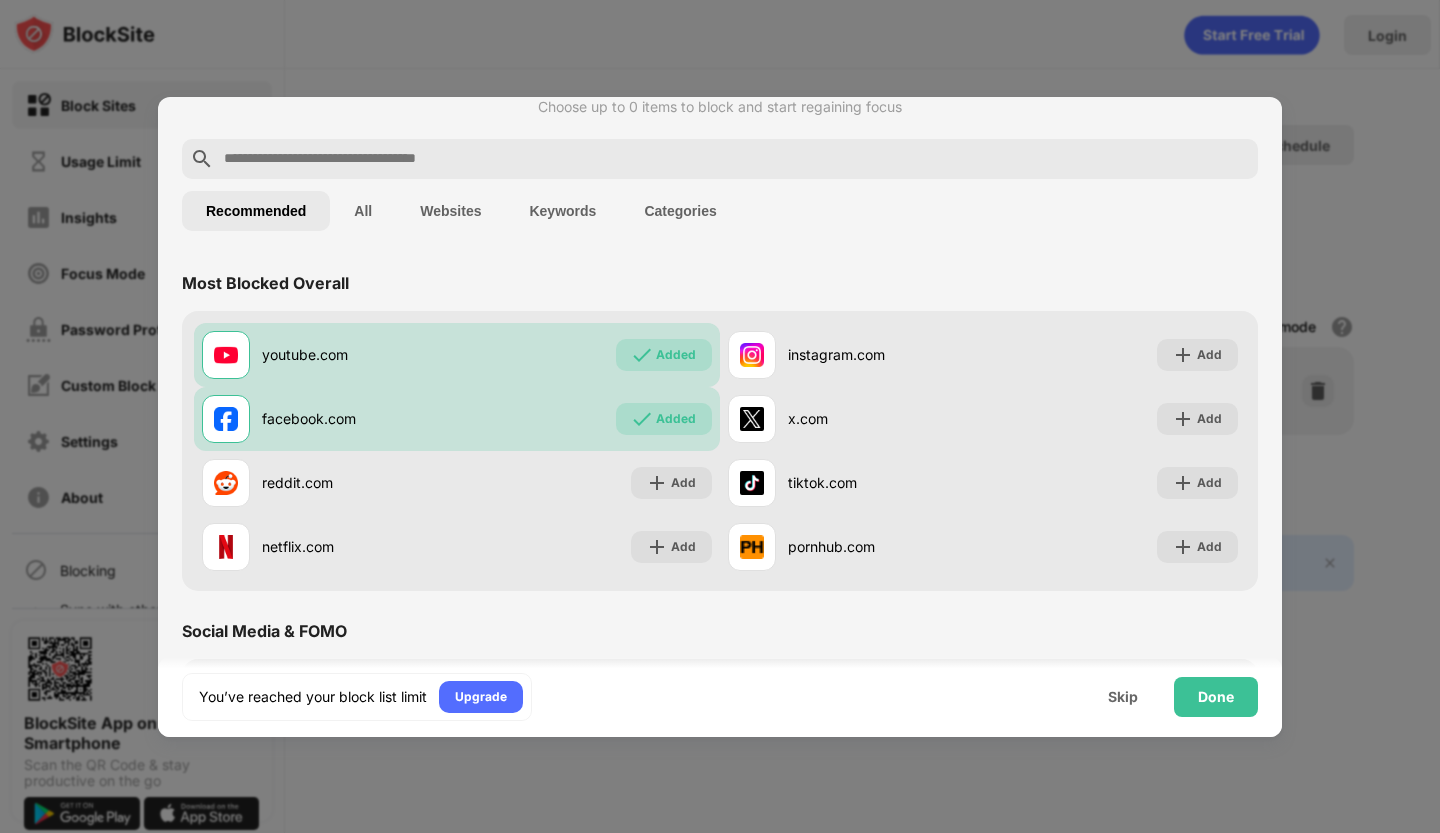 scroll, scrollTop: 0, scrollLeft: 0, axis: both 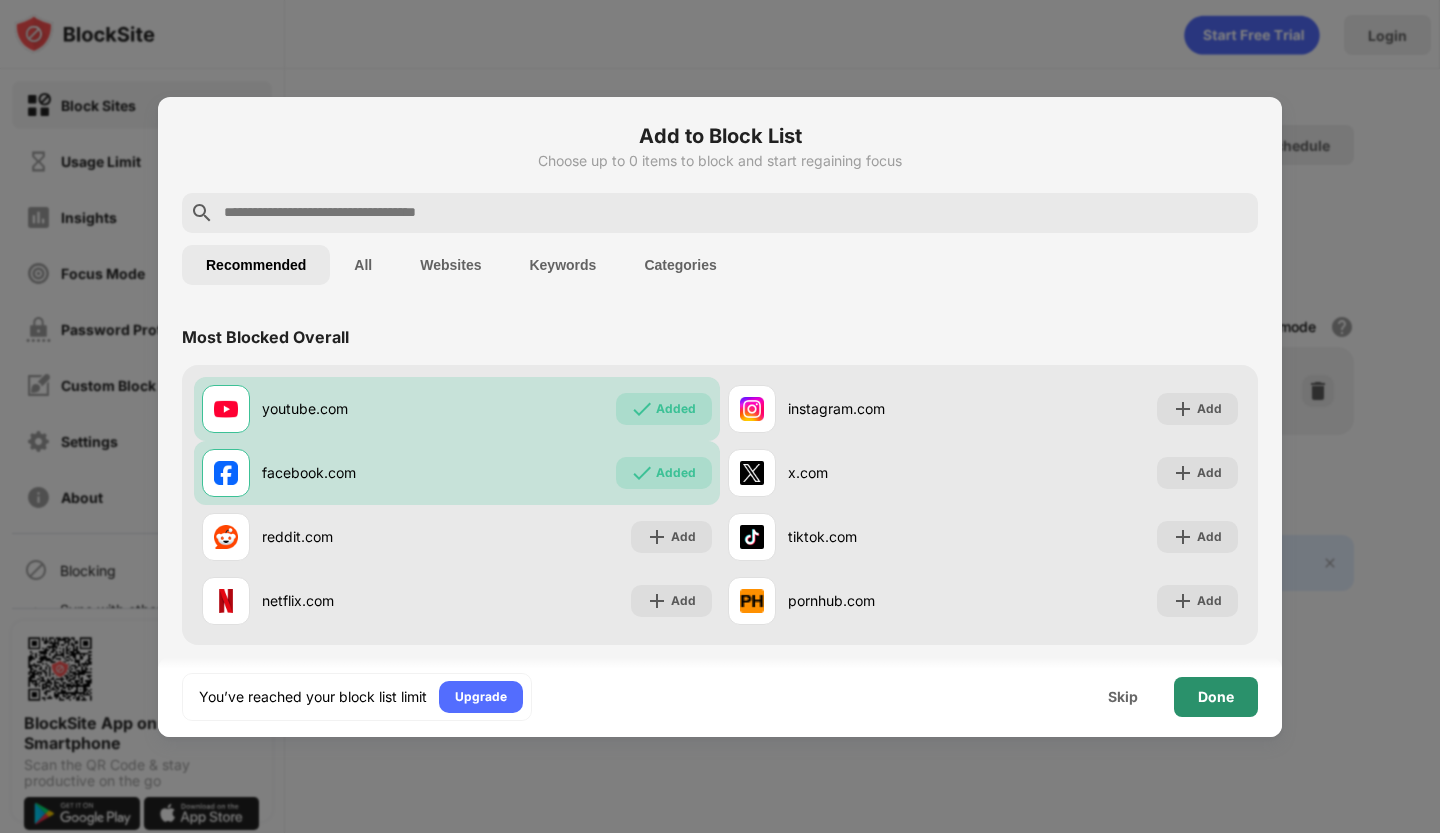 click on "Done" at bounding box center [1216, 697] 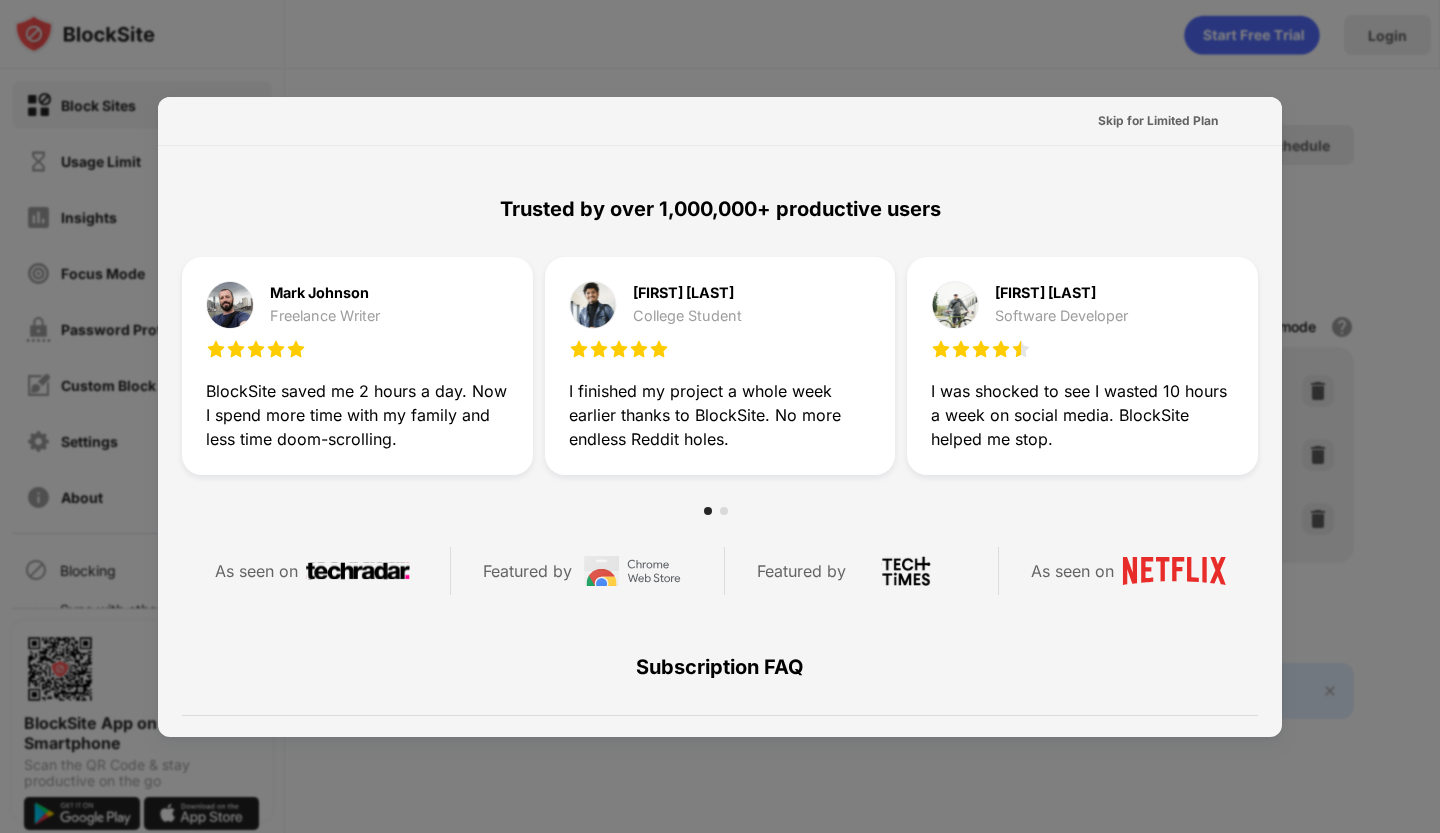 scroll, scrollTop: 700, scrollLeft: 0, axis: vertical 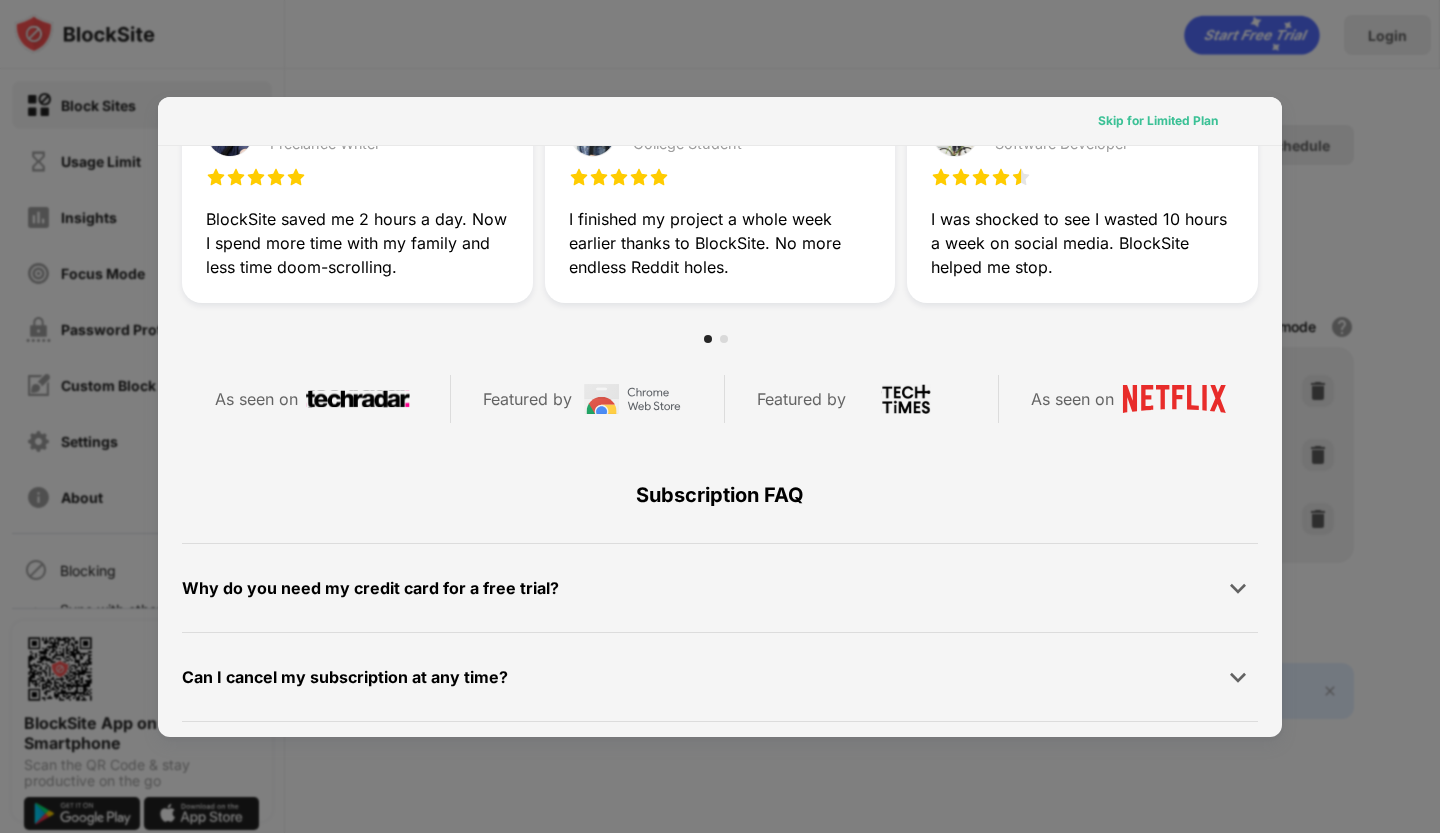 click on "Skip for Limited Plan" at bounding box center (1158, 121) 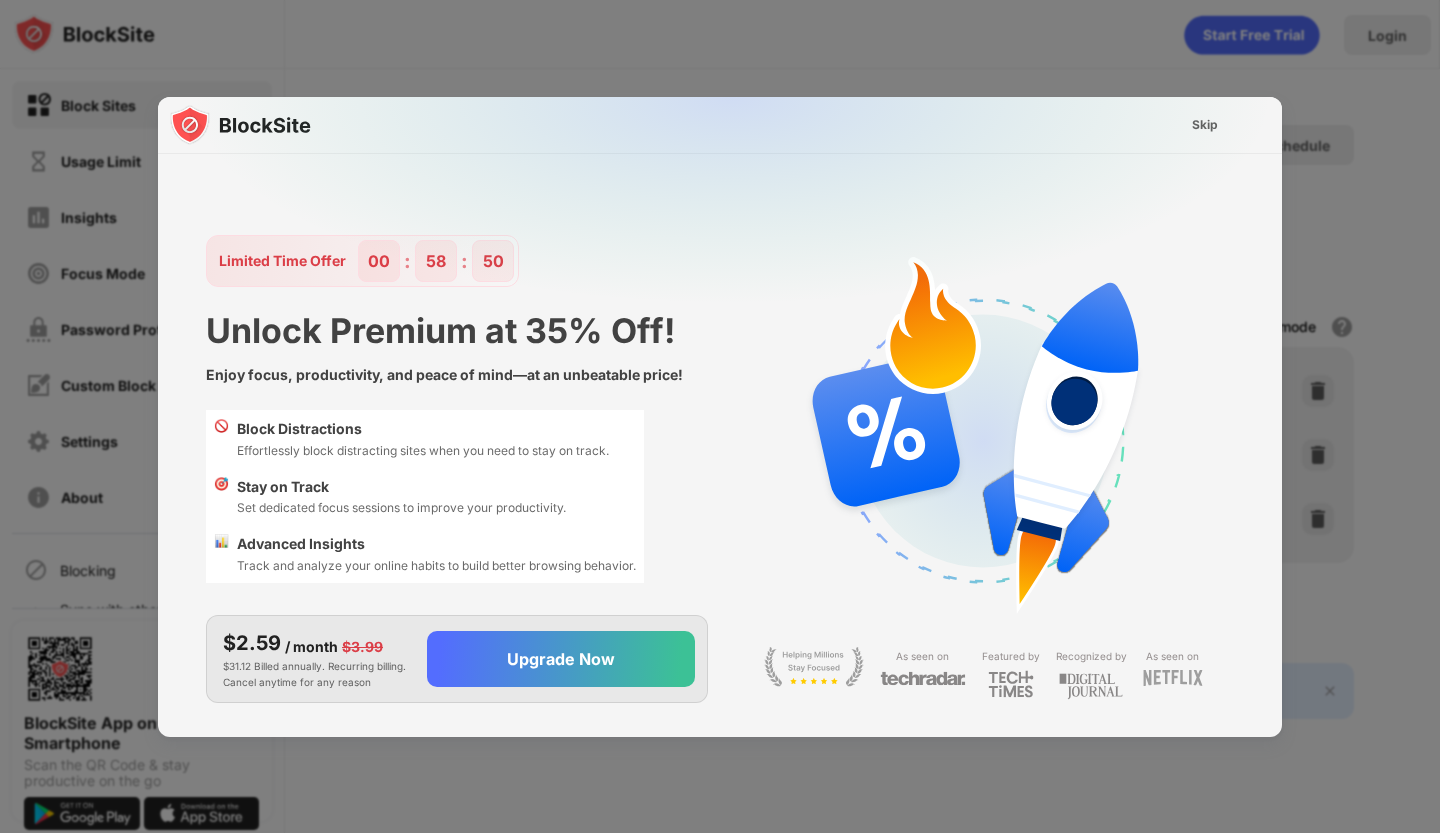 scroll, scrollTop: 0, scrollLeft: 0, axis: both 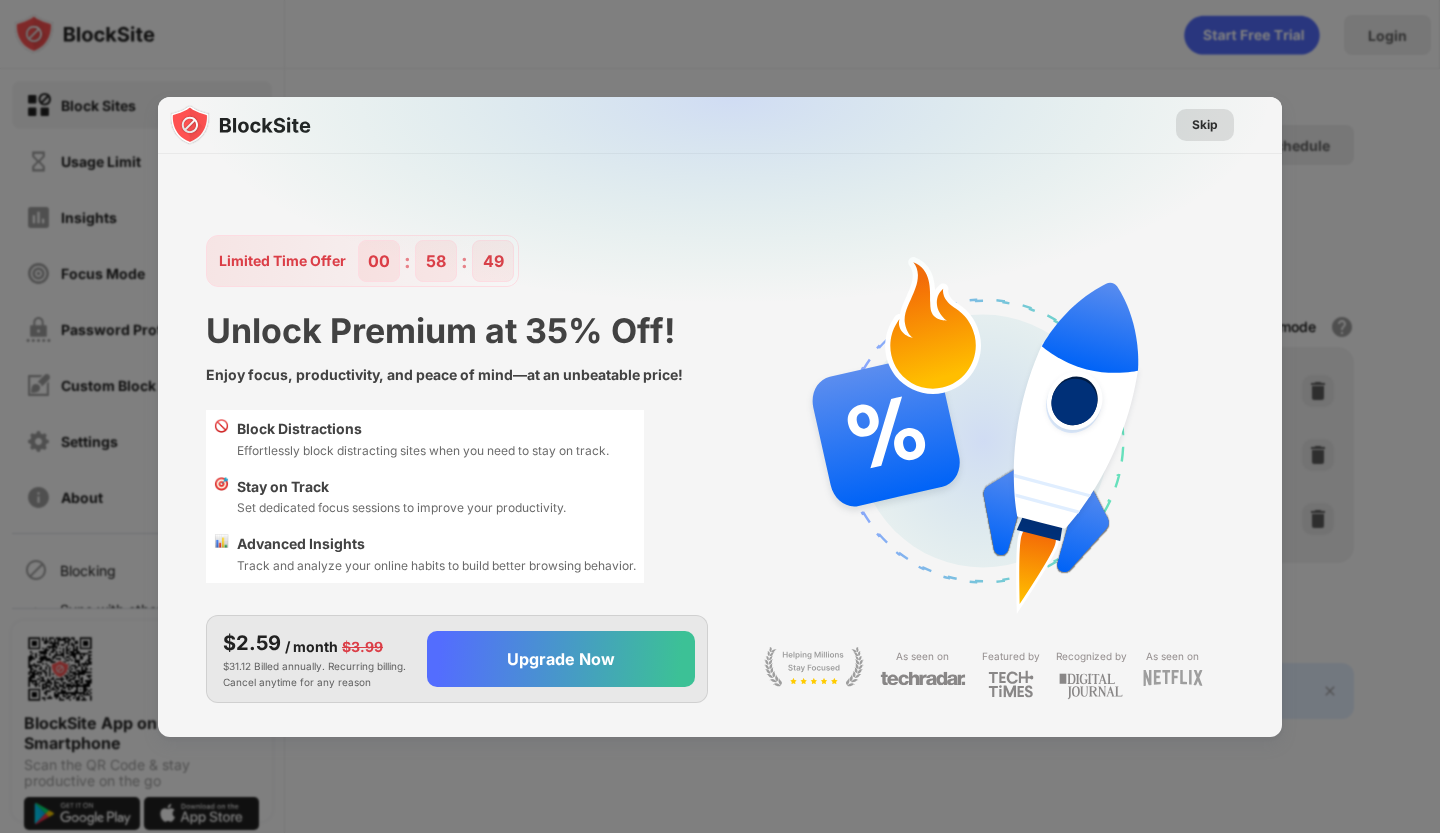 click on "Skip" at bounding box center (1205, 125) 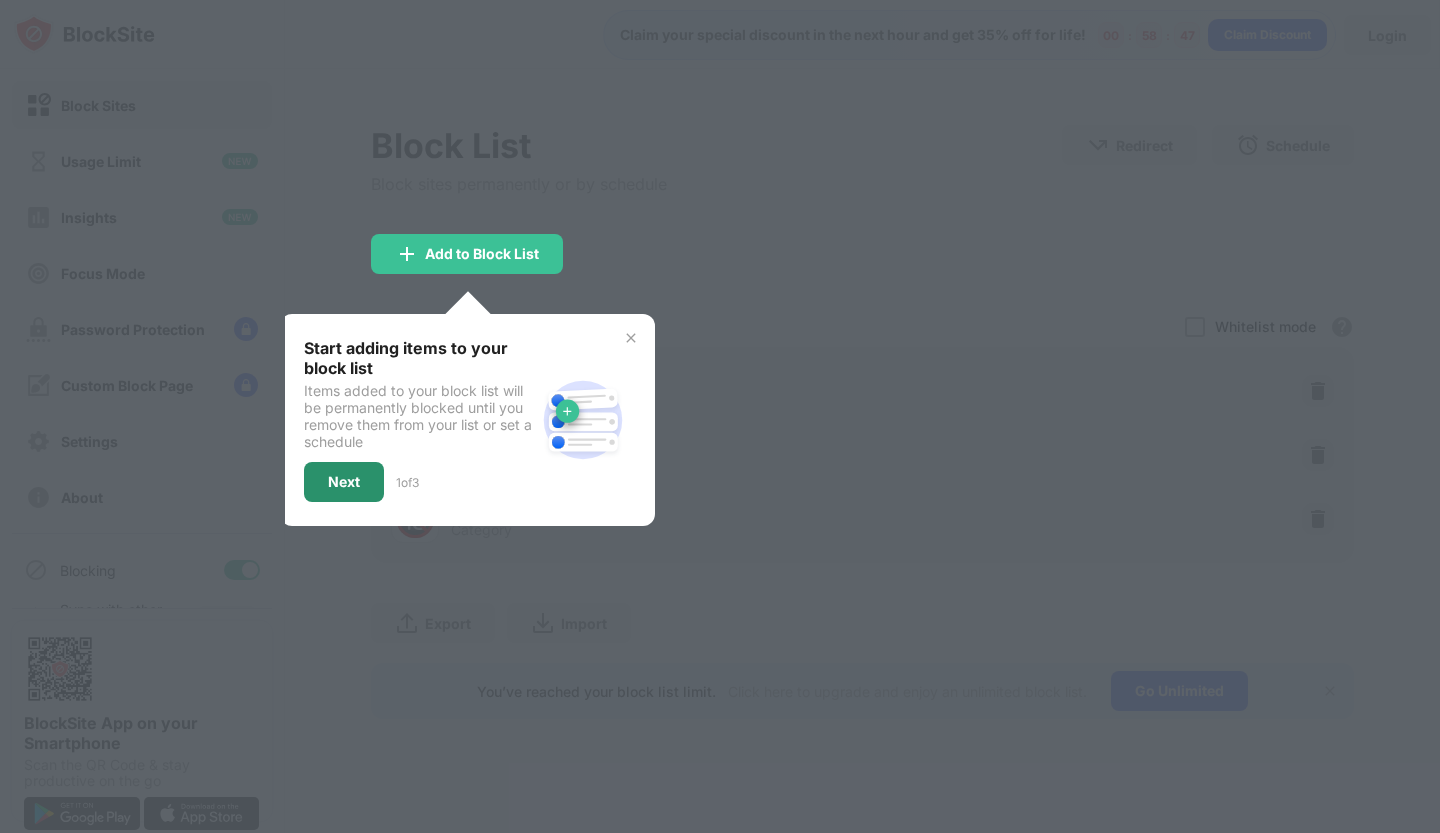 click on "Next" at bounding box center (344, 482) 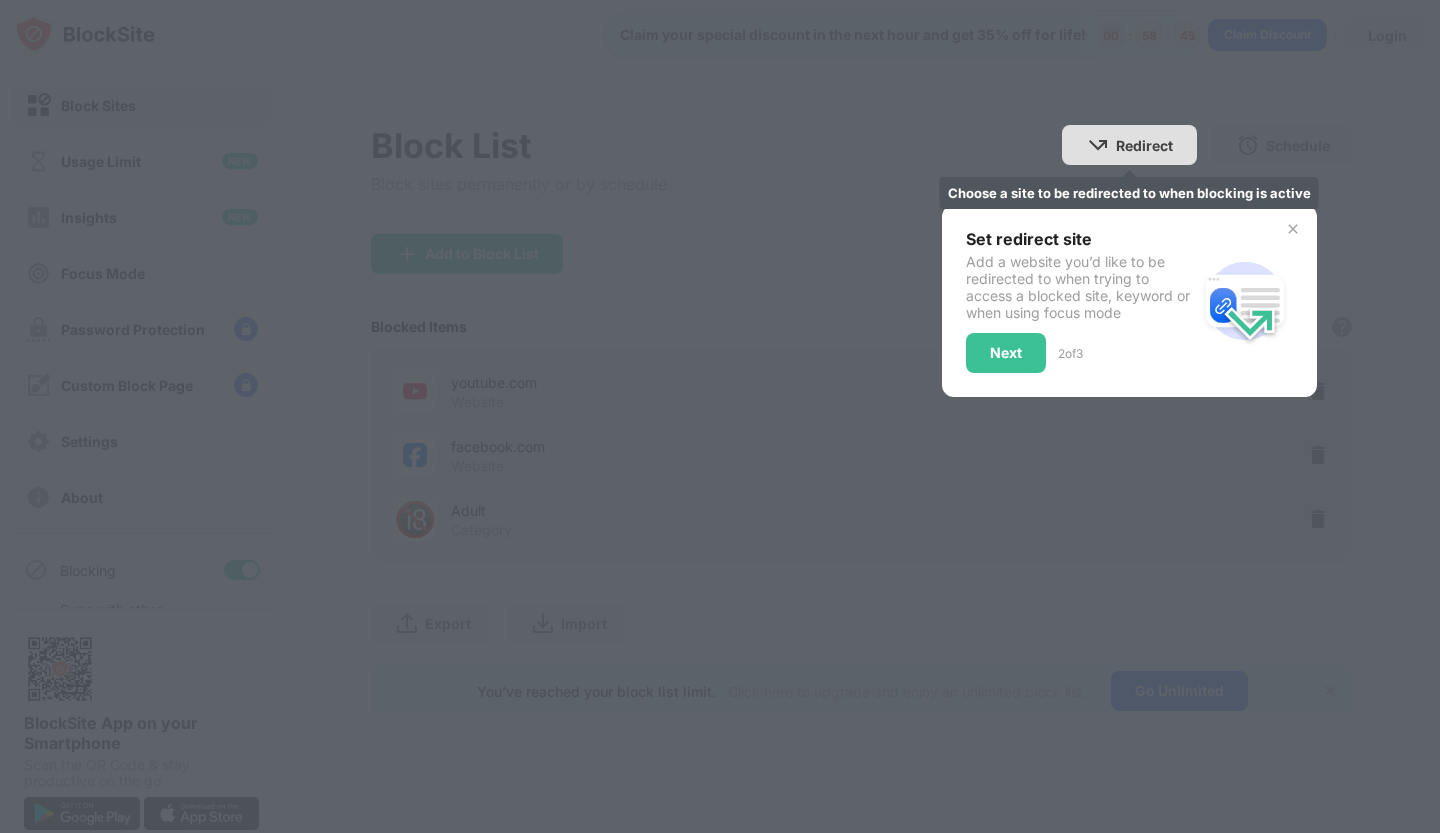 click on "Redirect" at bounding box center (1144, 145) 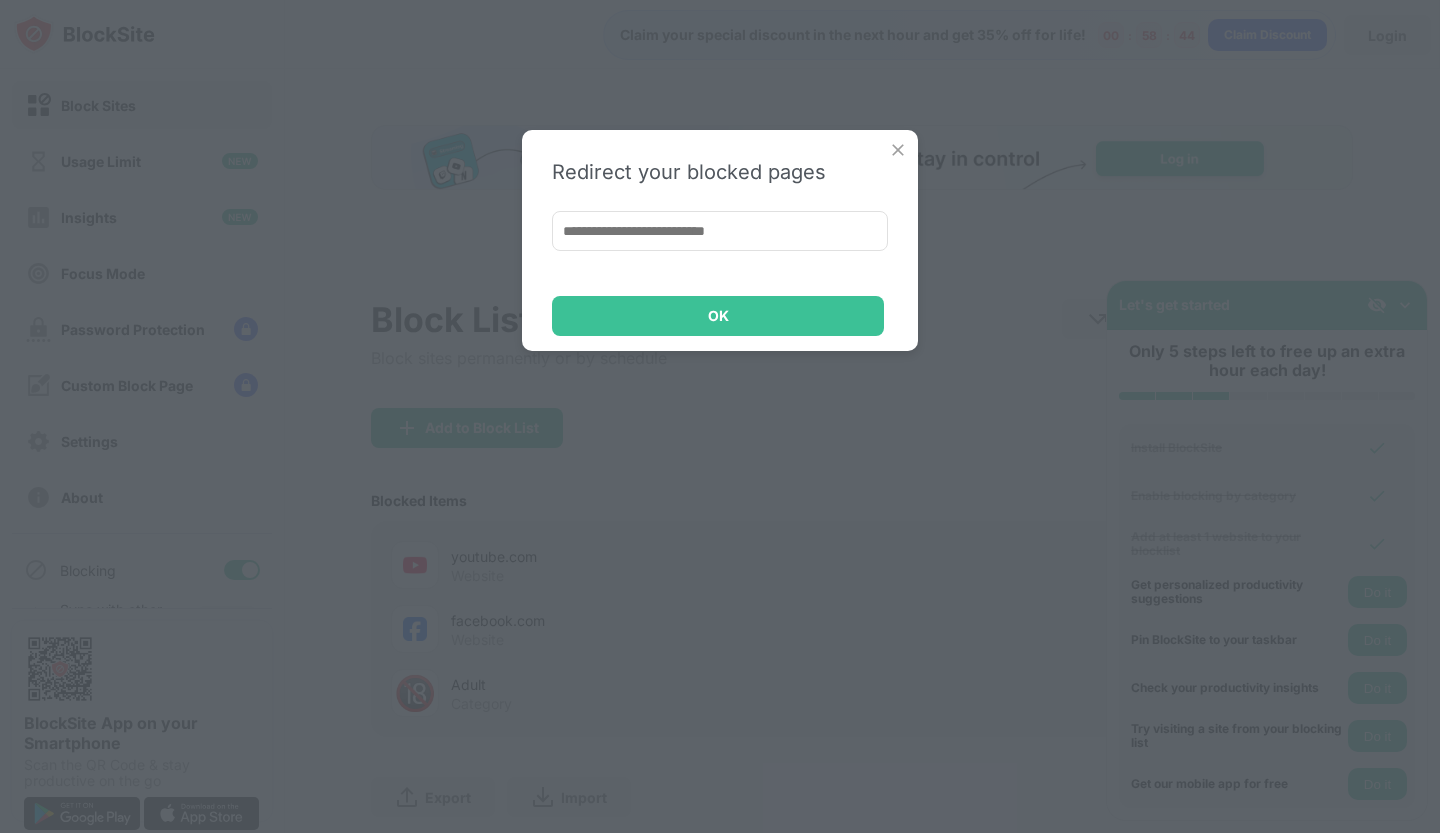 scroll, scrollTop: 0, scrollLeft: 0, axis: both 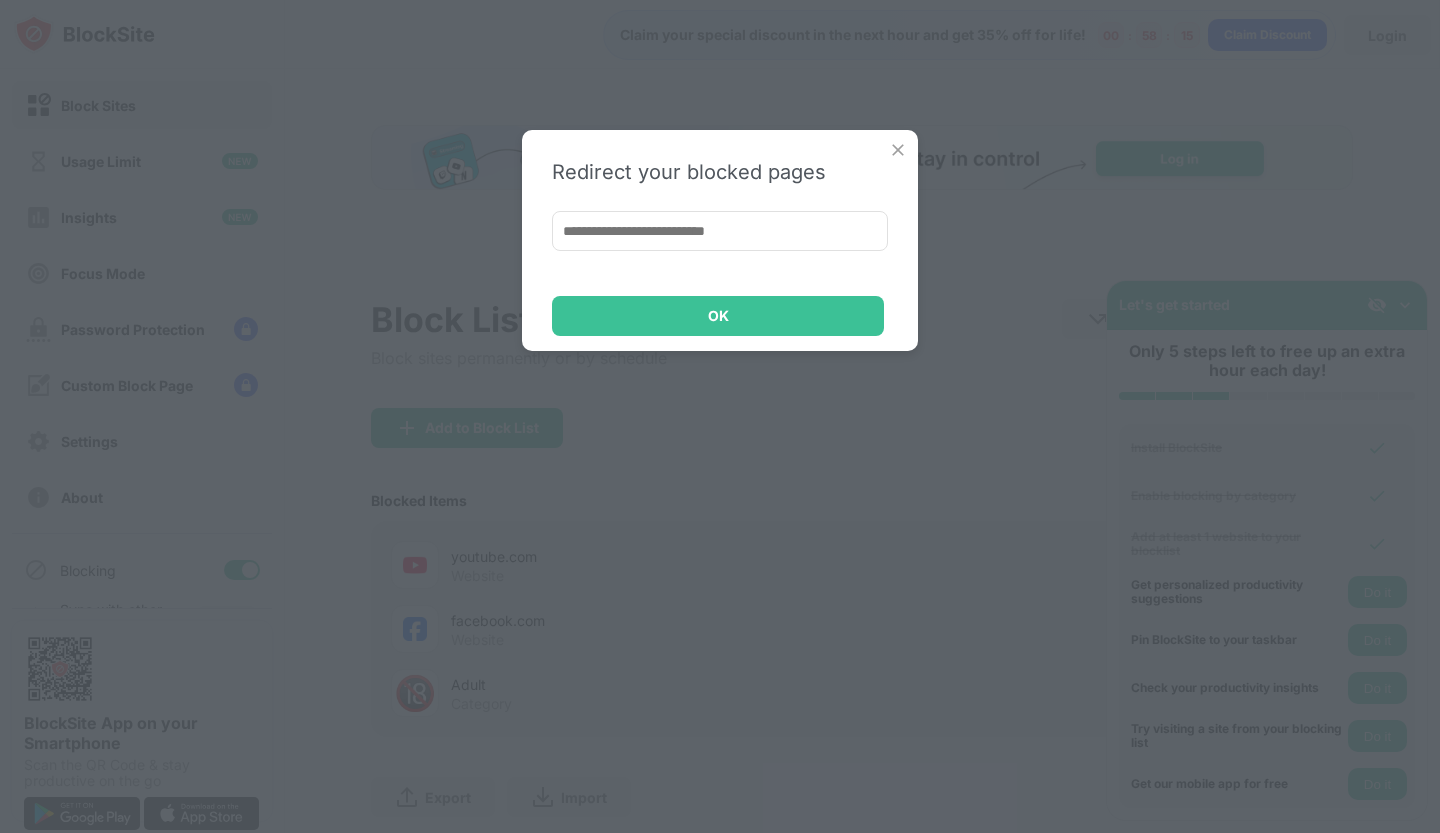 click at bounding box center [720, 231] 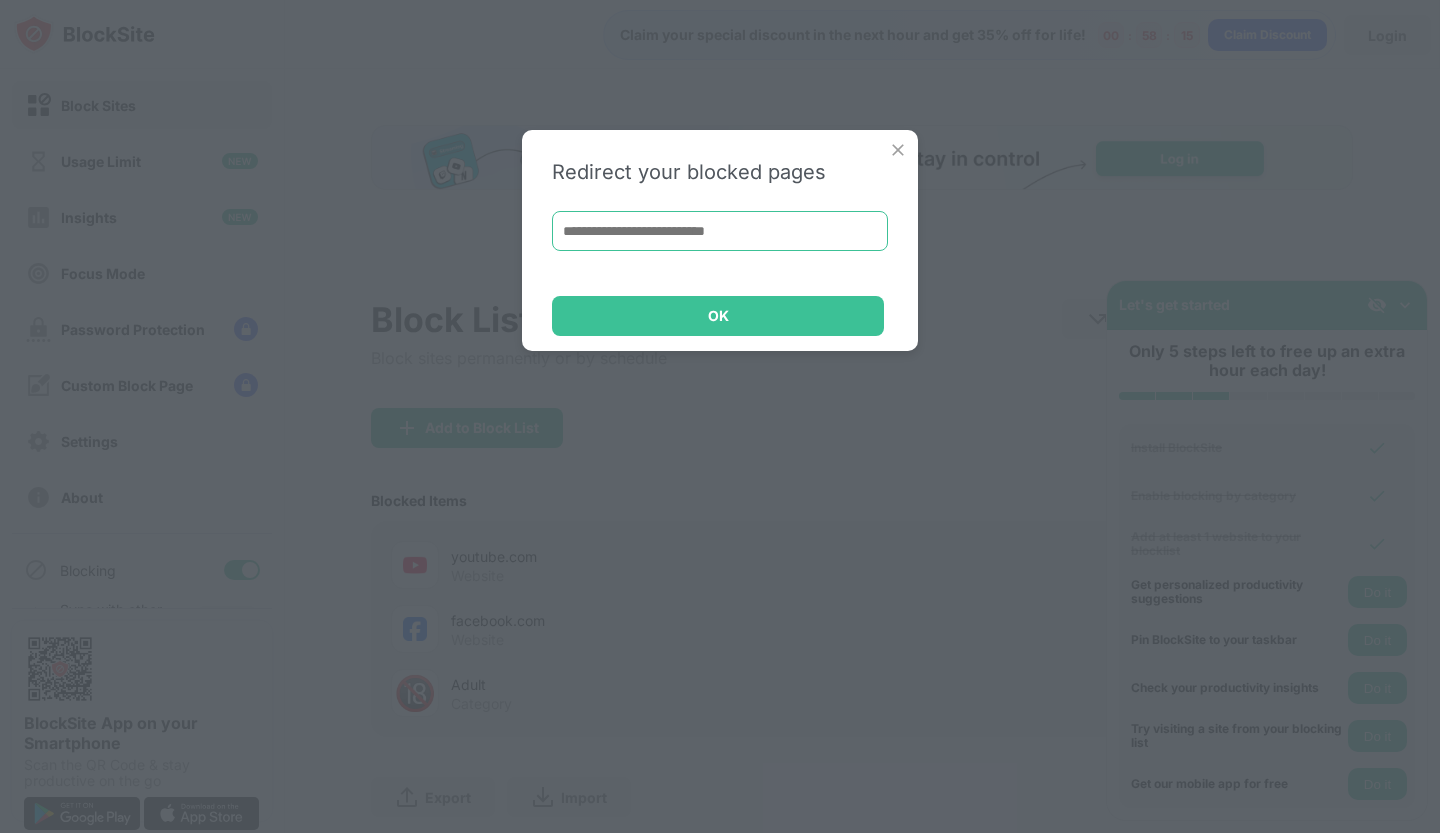 paste on "**********" 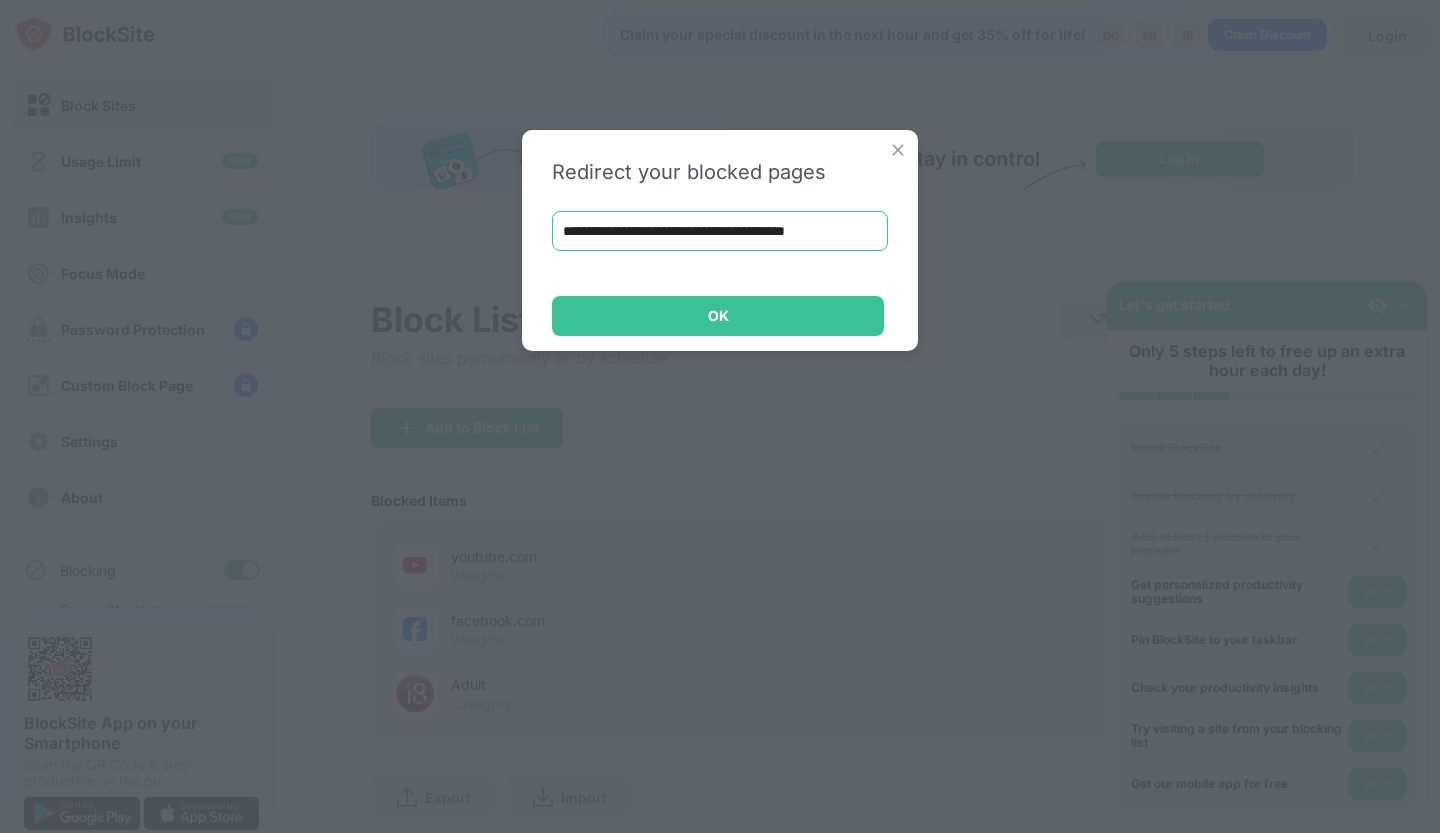 scroll, scrollTop: 0, scrollLeft: 14, axis: horizontal 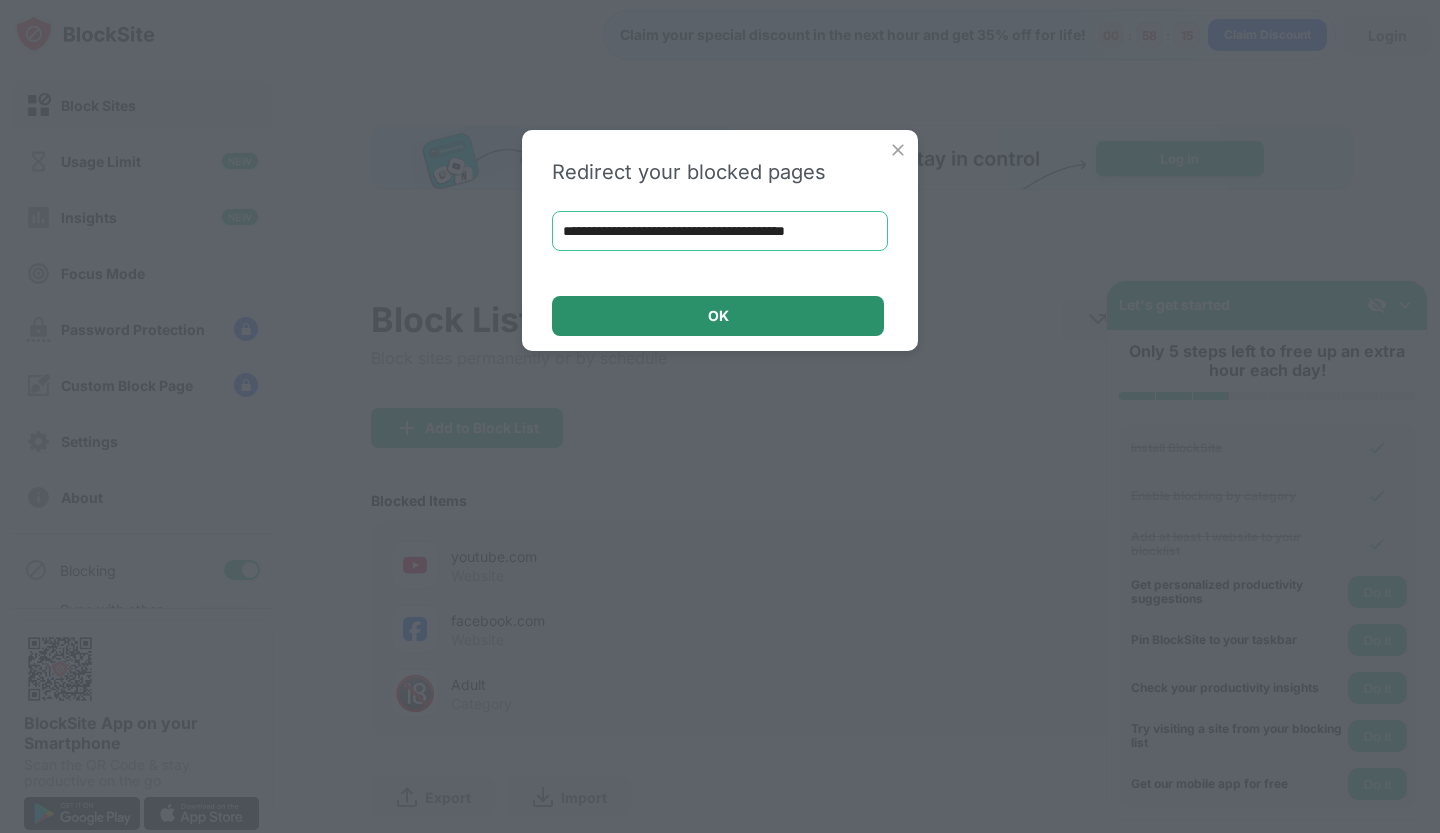 type on "**********" 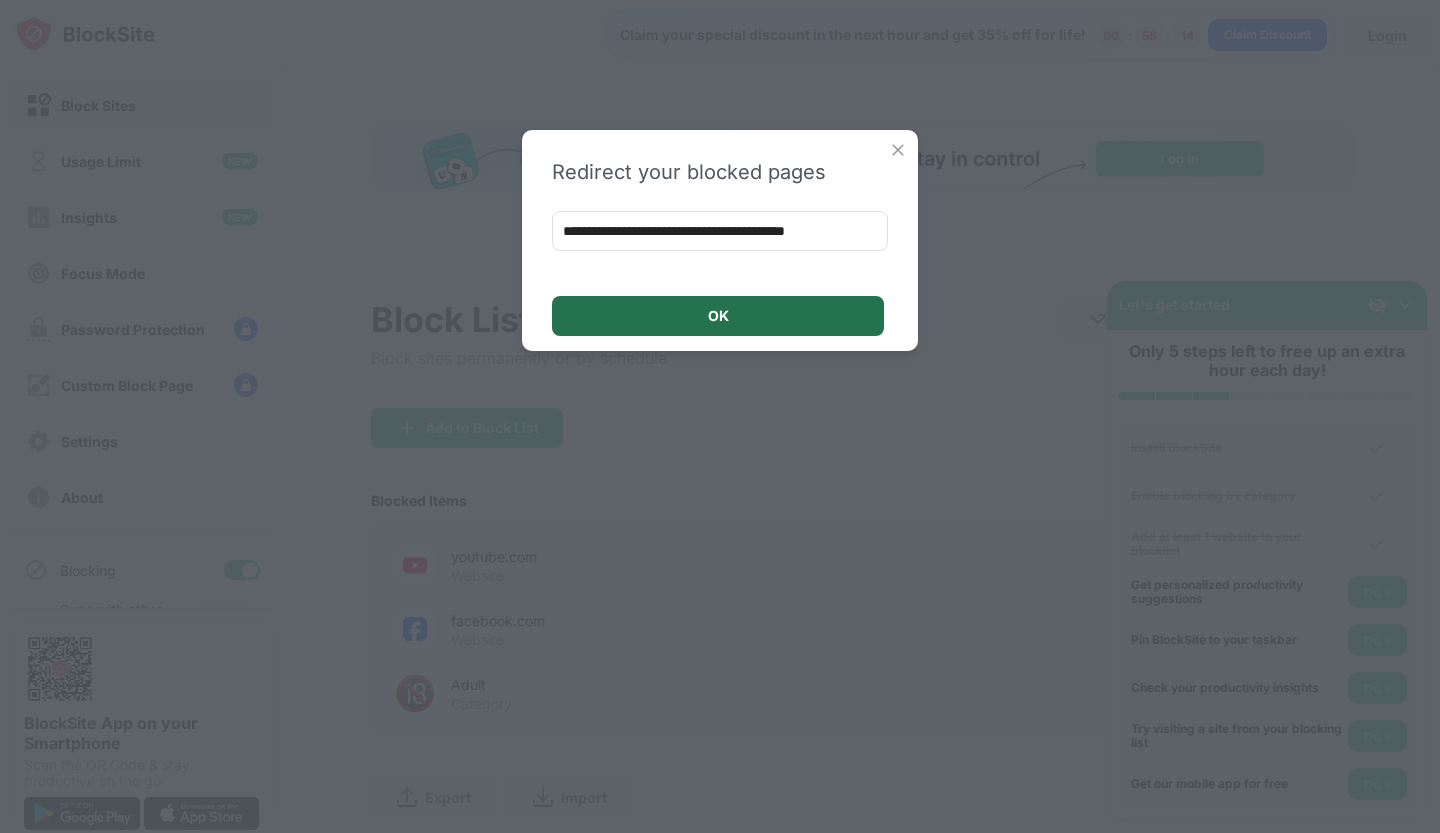click on "OK" at bounding box center [718, 316] 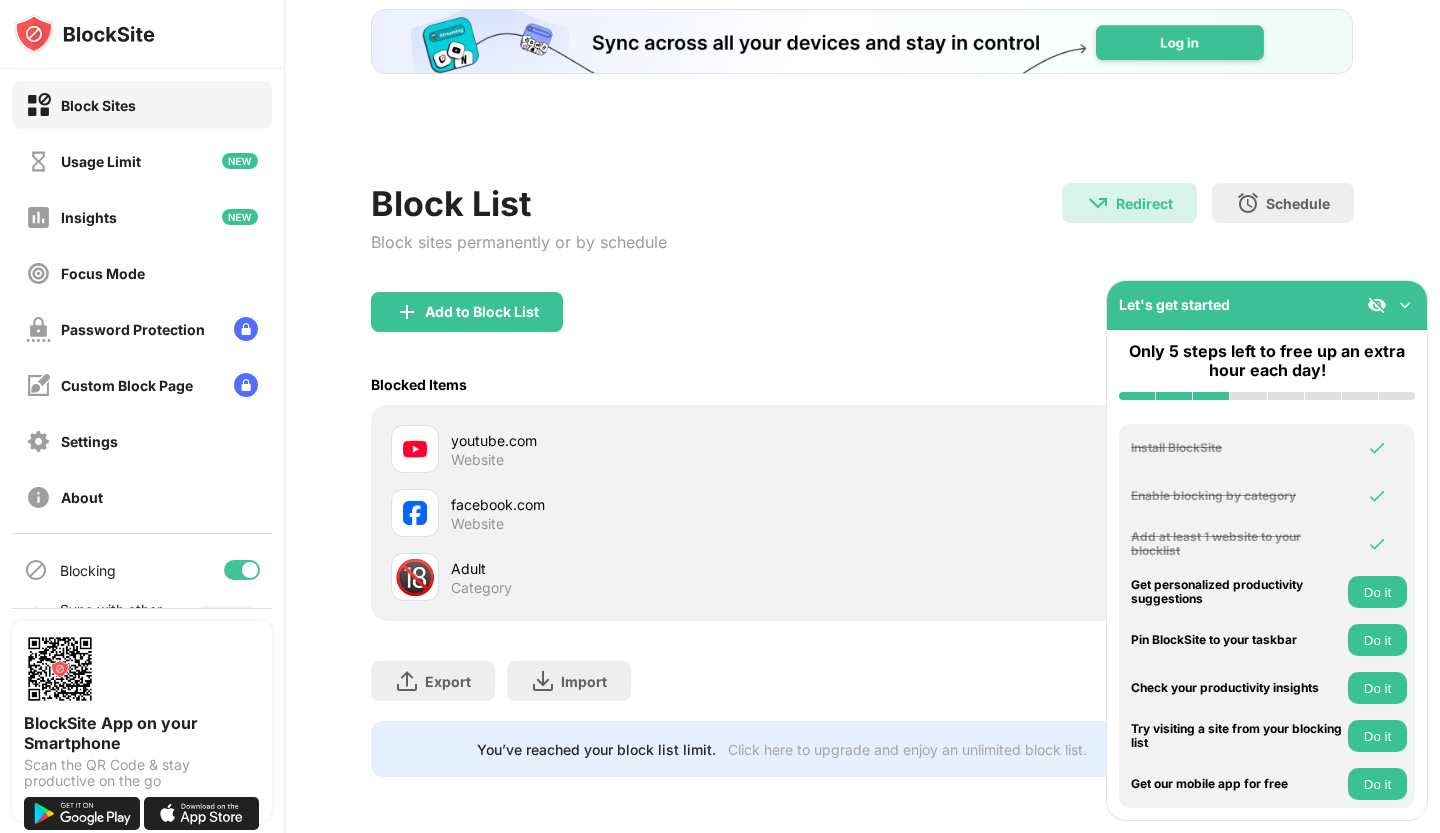 scroll, scrollTop: 130, scrollLeft: 0, axis: vertical 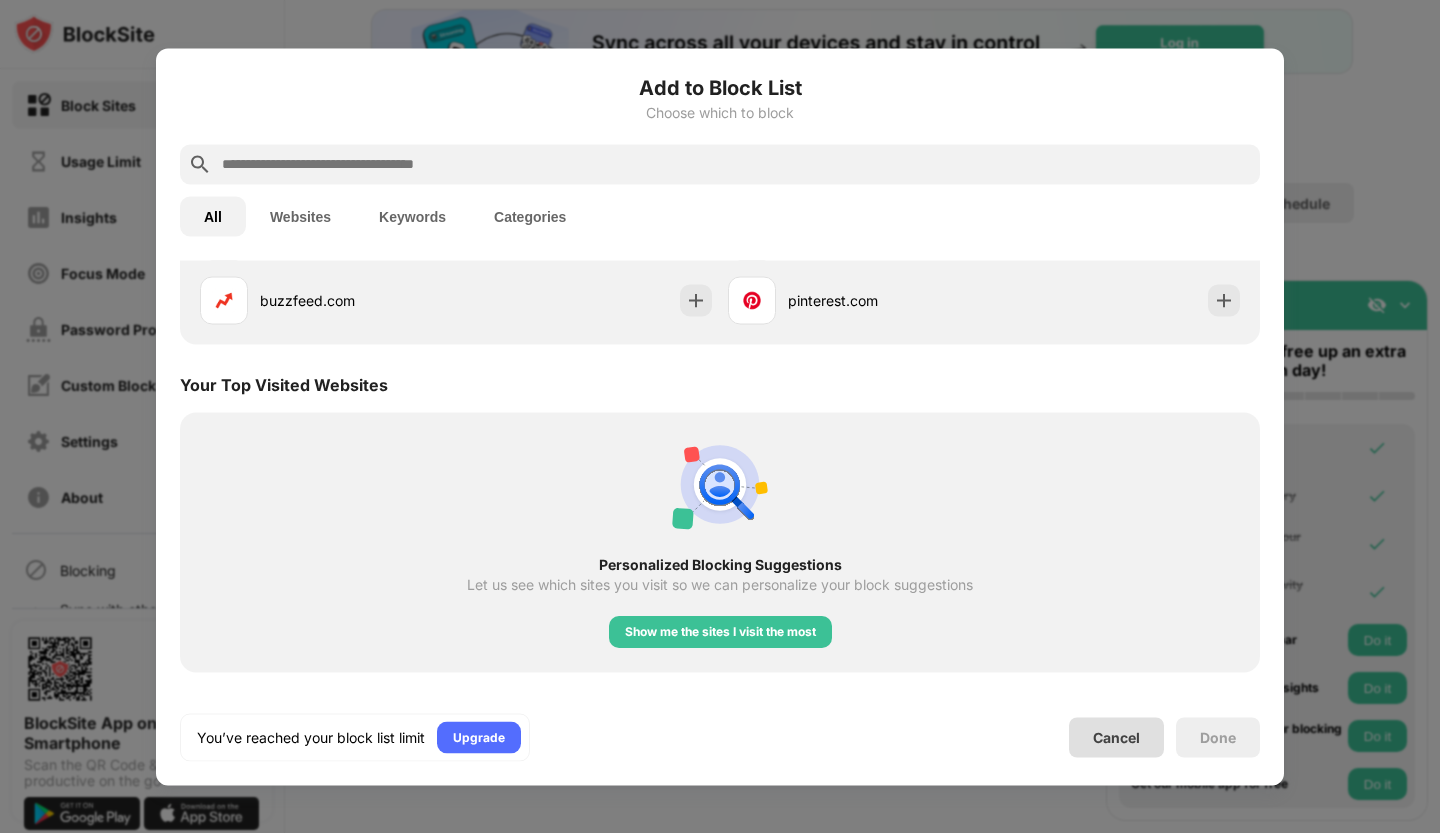 click on "Cancel" at bounding box center [1116, 737] 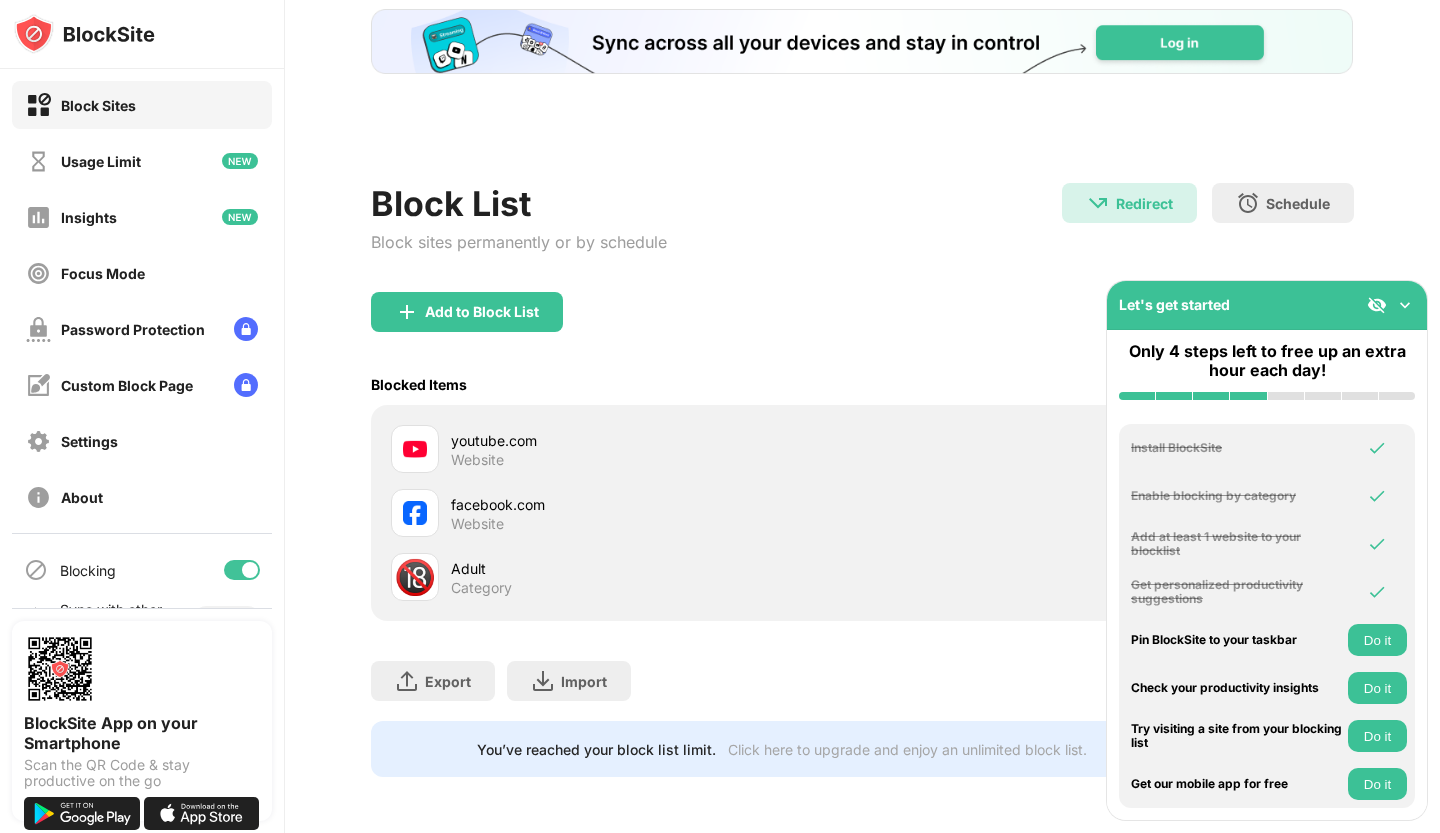 click on "Do it" at bounding box center [1377, 640] 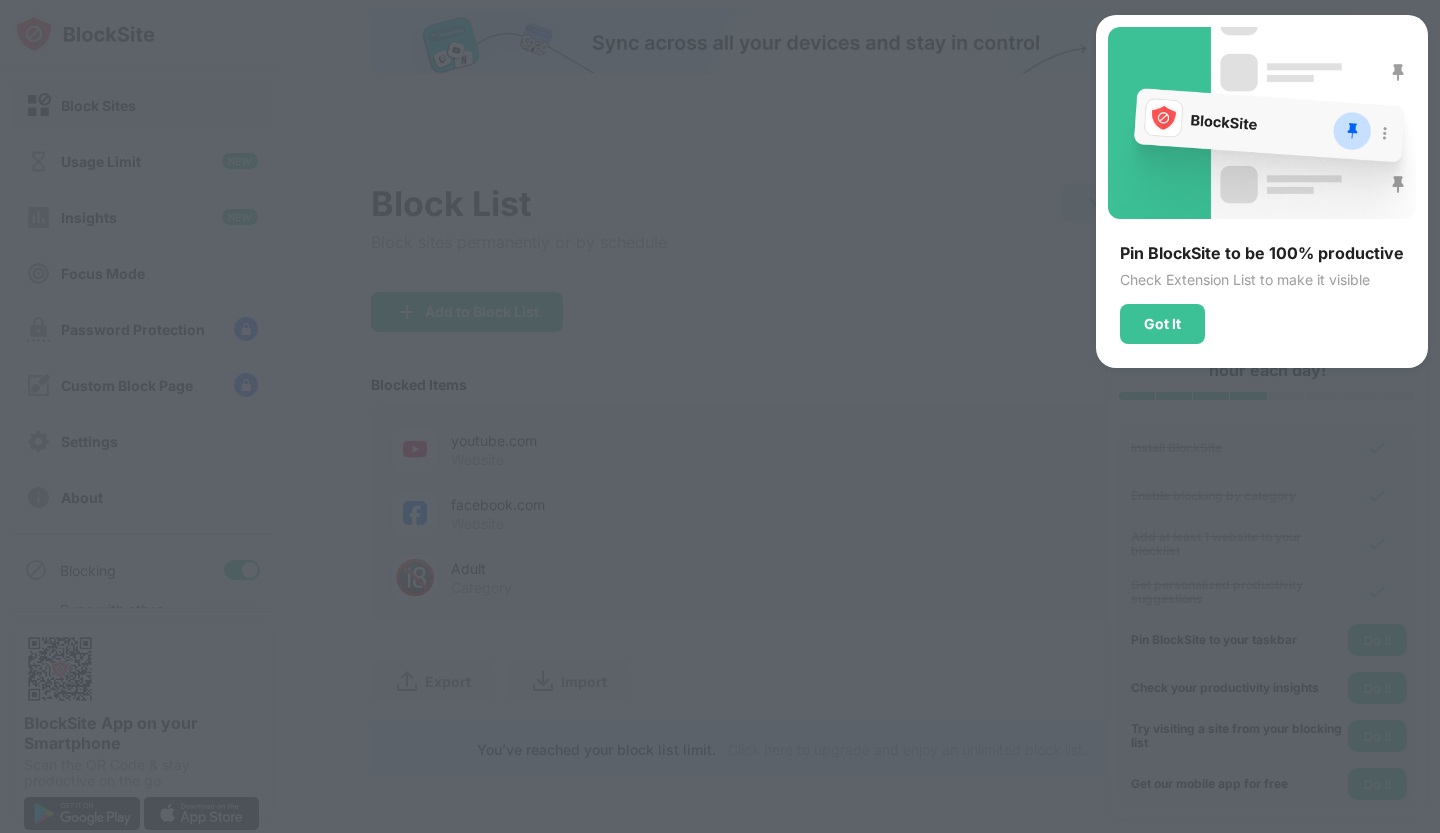 click on "Got It" at bounding box center (1162, 324) 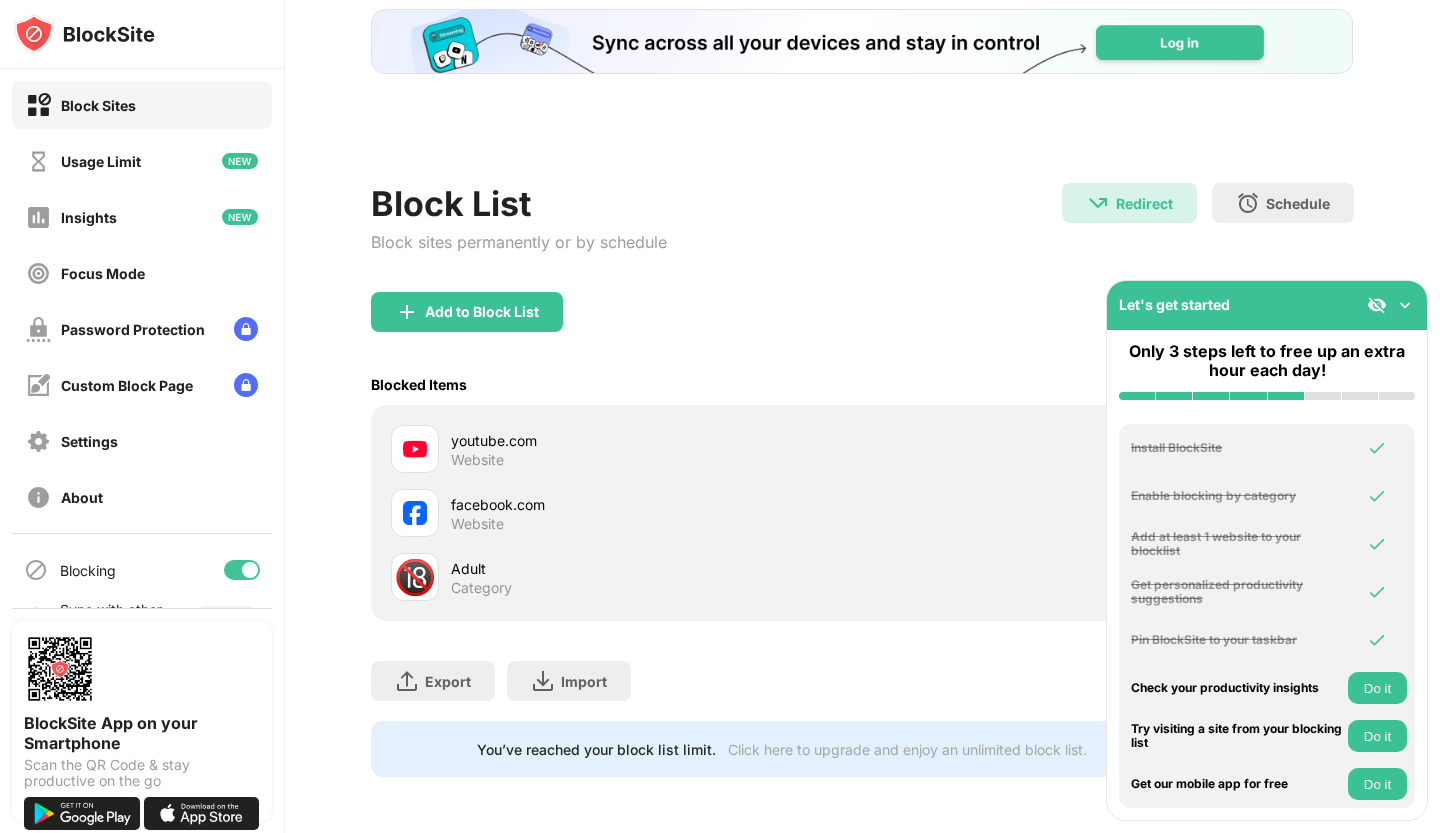 click on "Do it" at bounding box center [1377, 688] 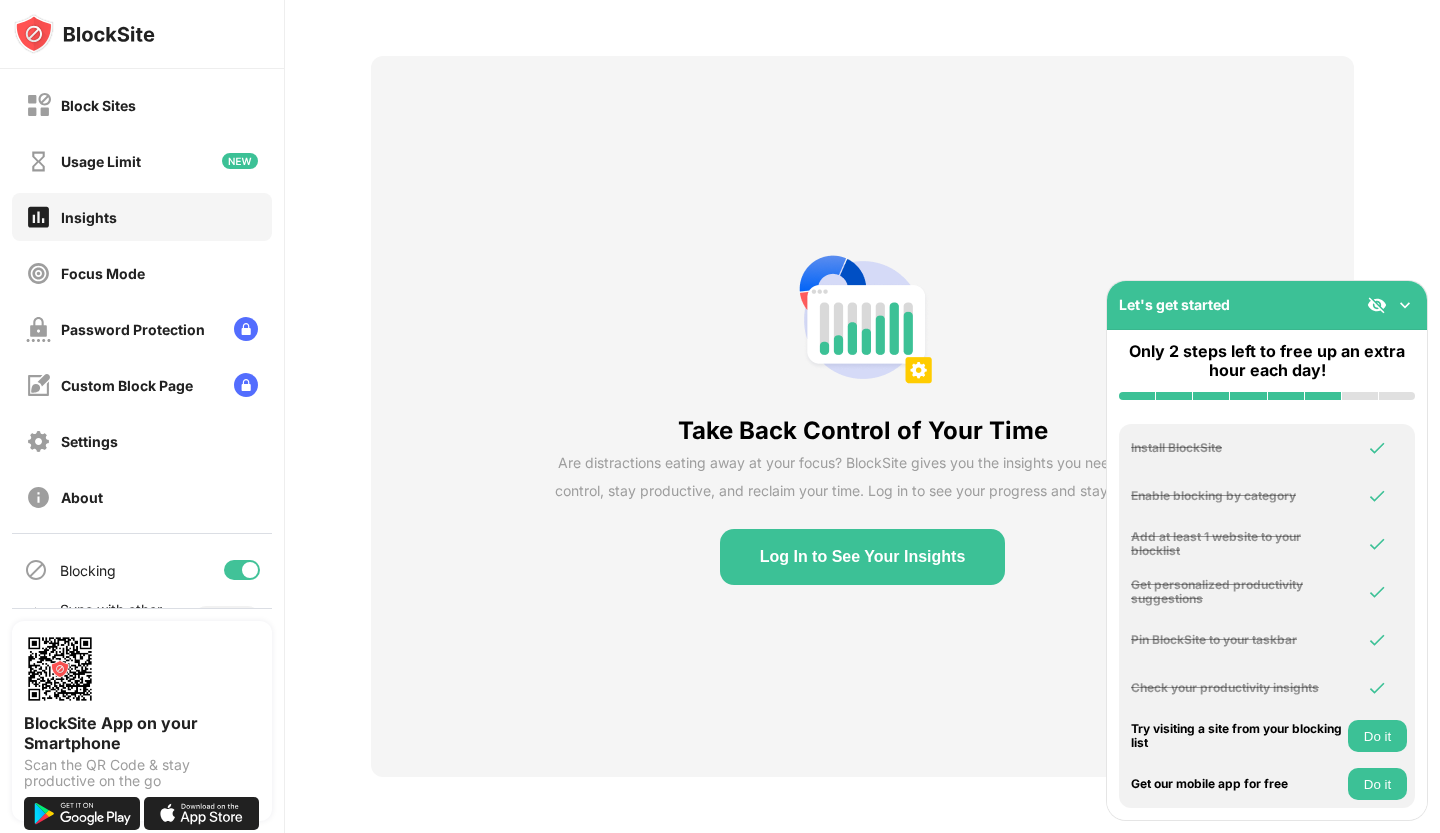 scroll, scrollTop: 84, scrollLeft: 0, axis: vertical 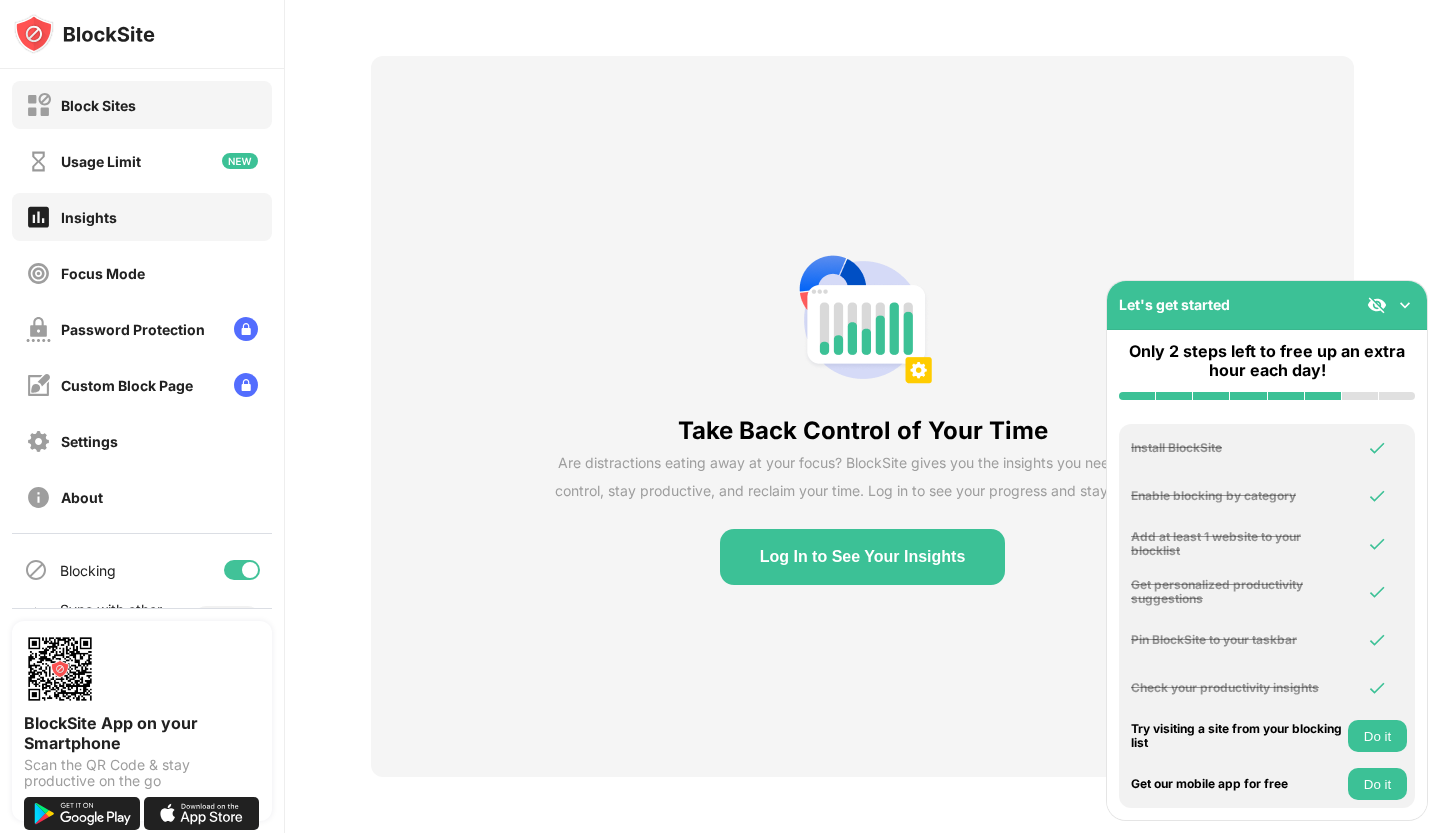 click on "Block Sites" at bounding box center (142, 105) 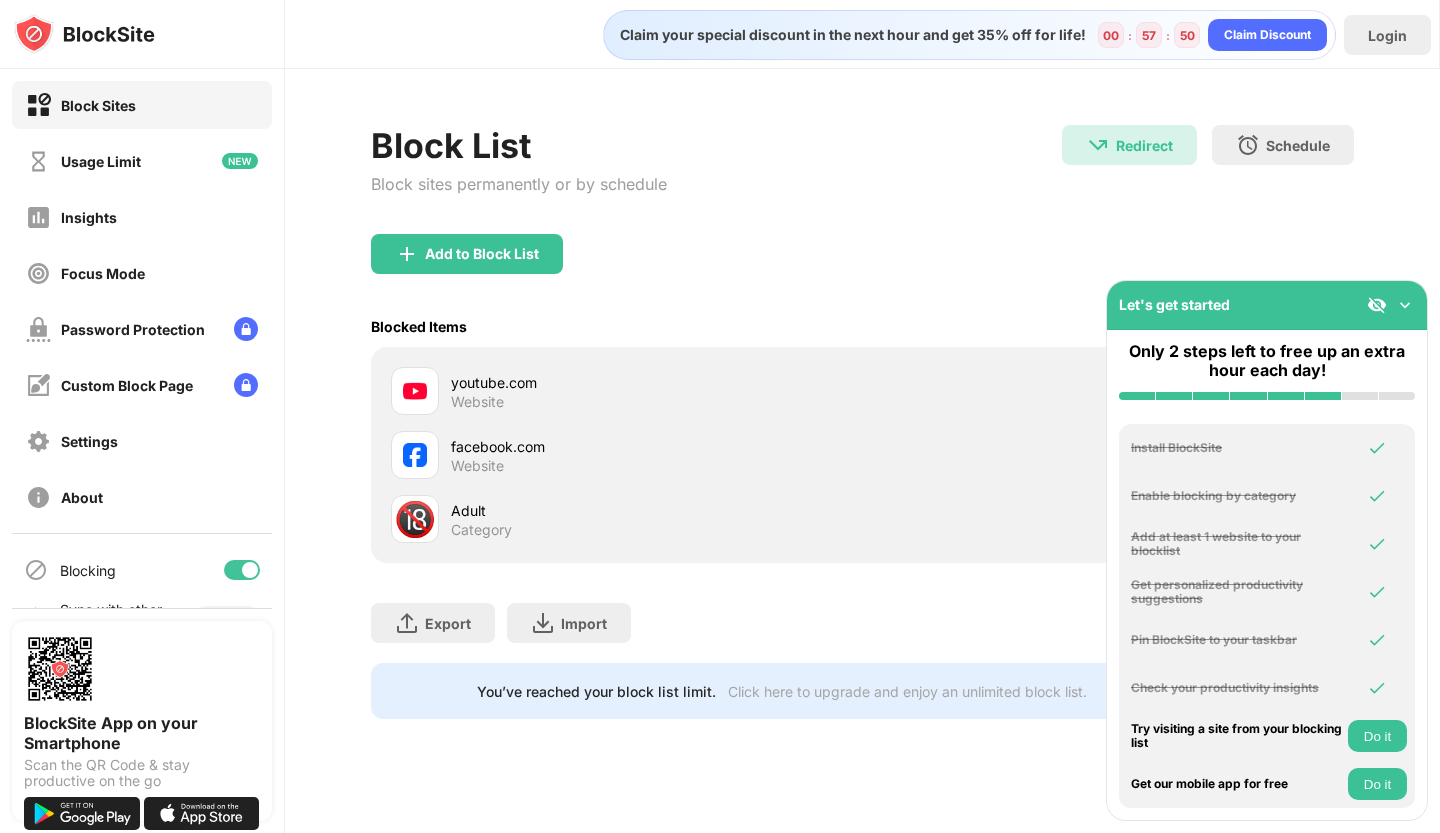 click at bounding box center (1405, 305) 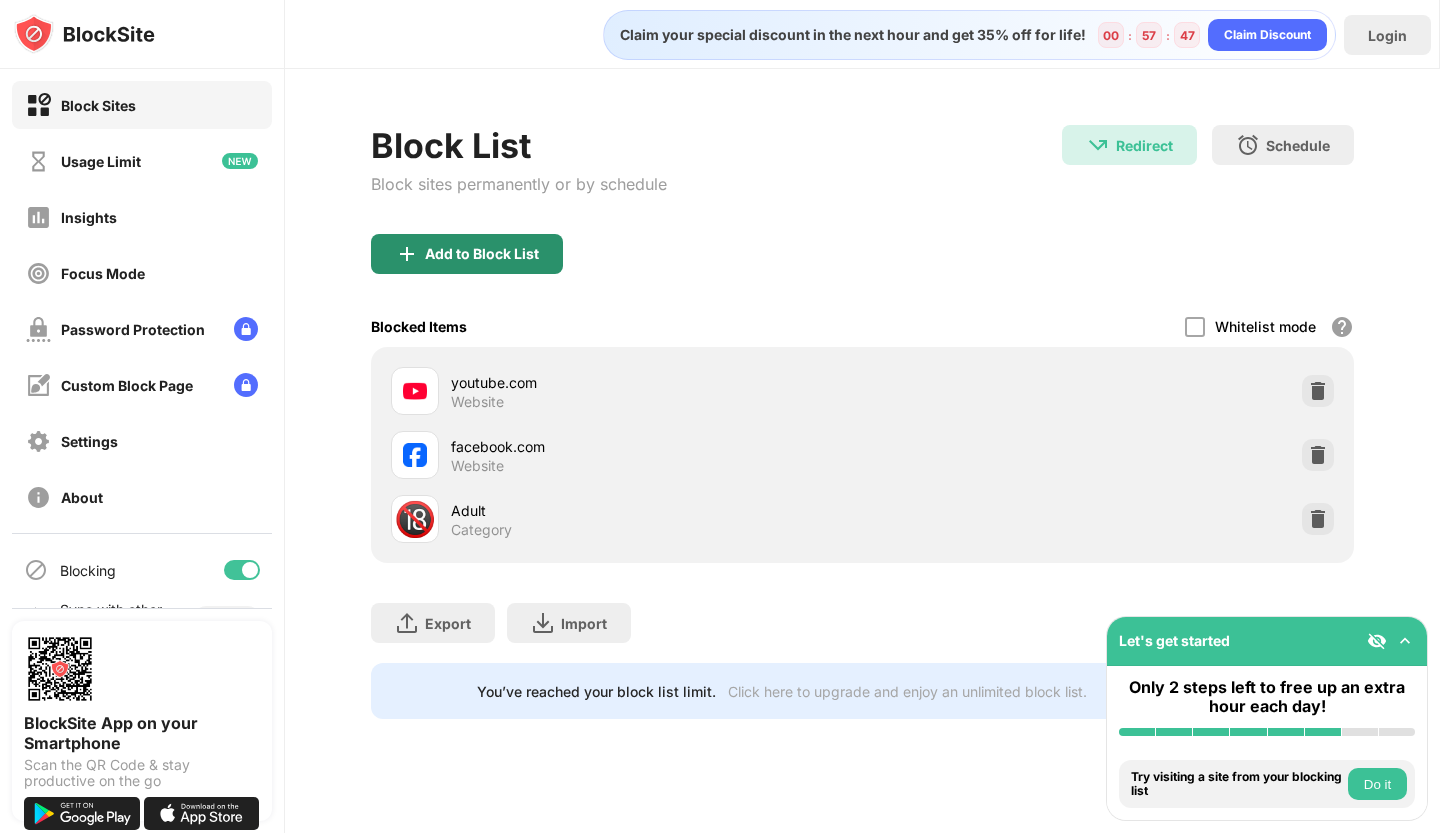 click on "Add to Block List" at bounding box center [482, 254] 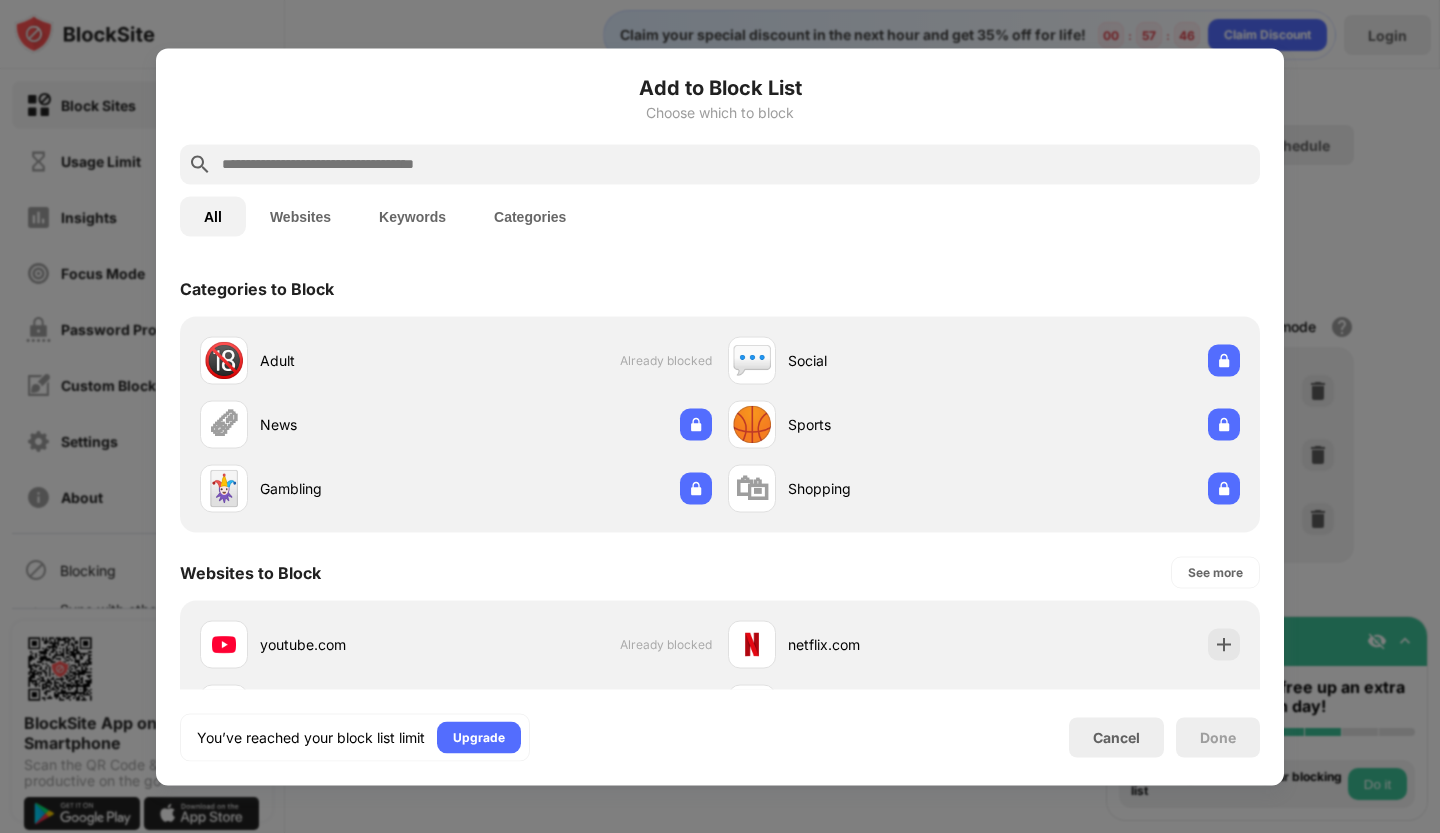 click on "Add to Block List" at bounding box center (720, 87) 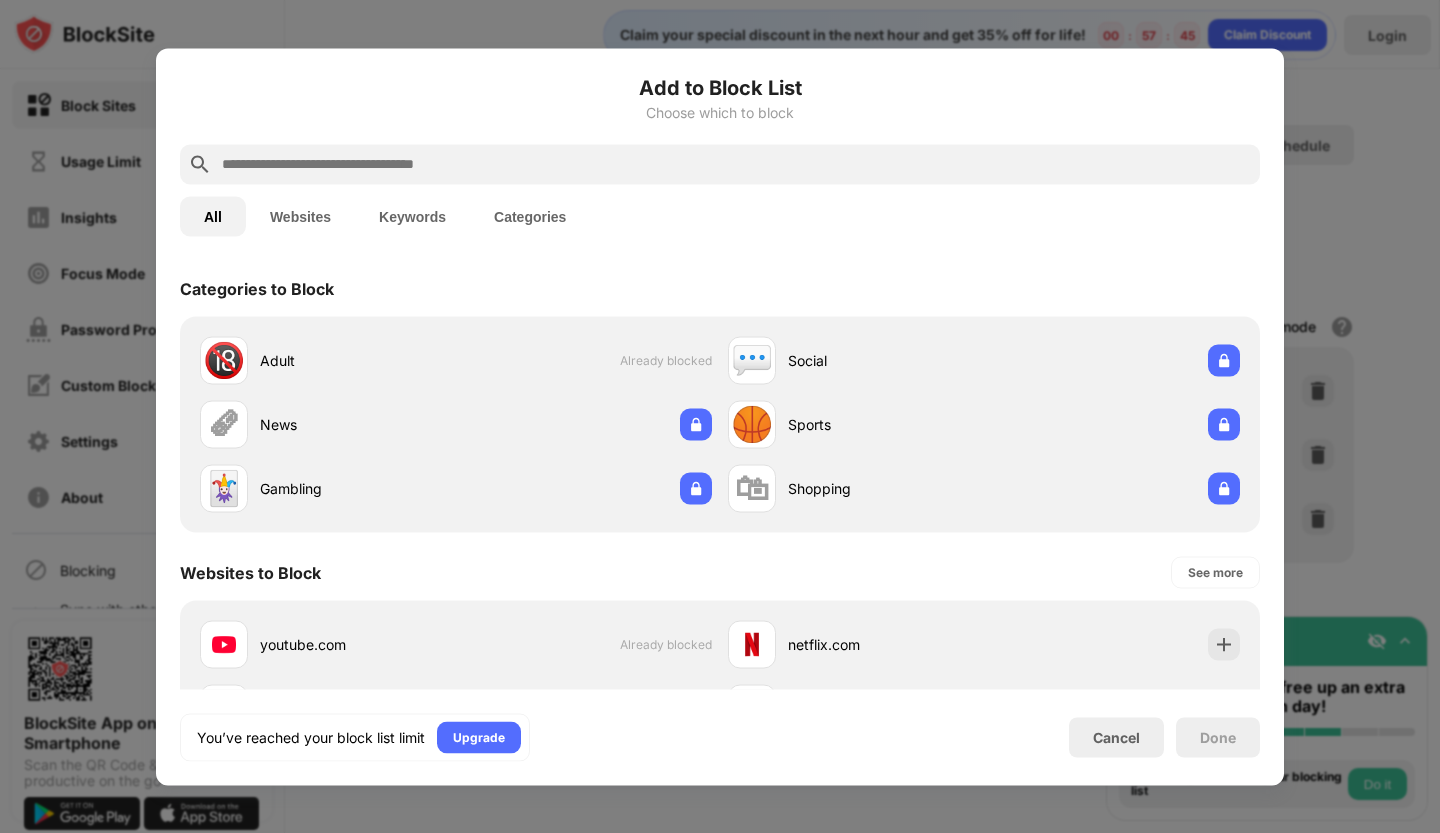 click at bounding box center (720, 164) 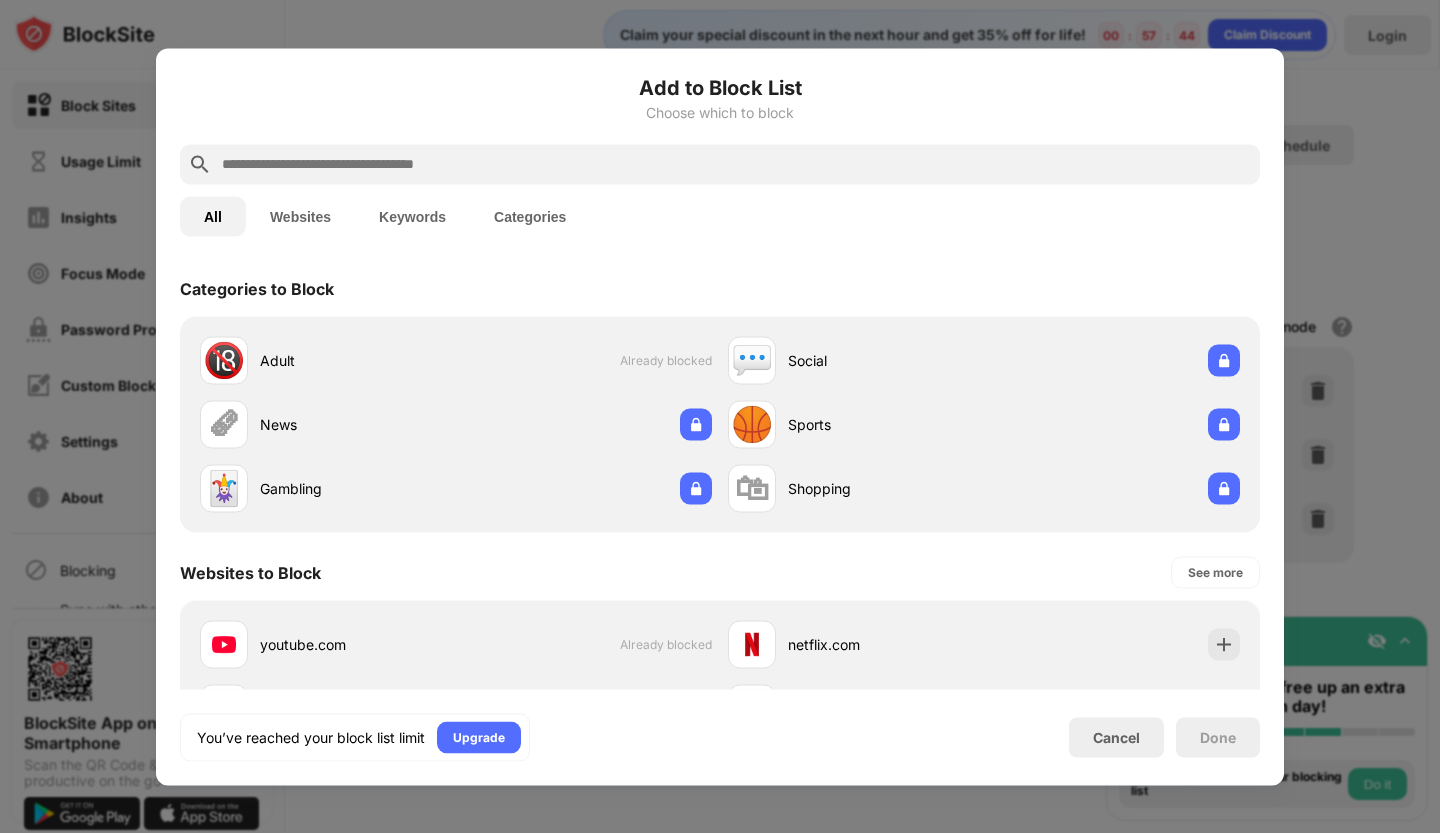 paste on "**********" 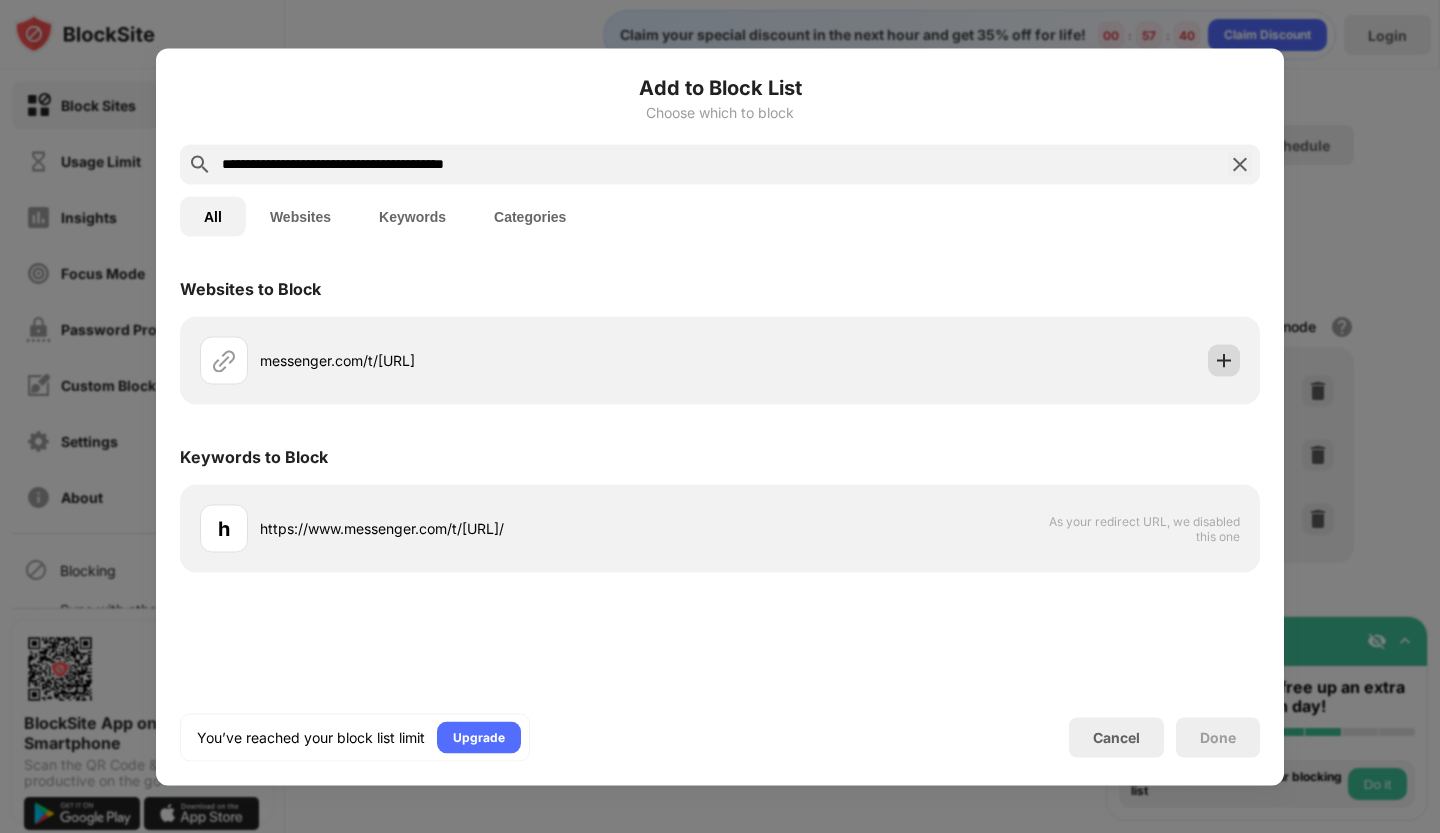 type on "**********" 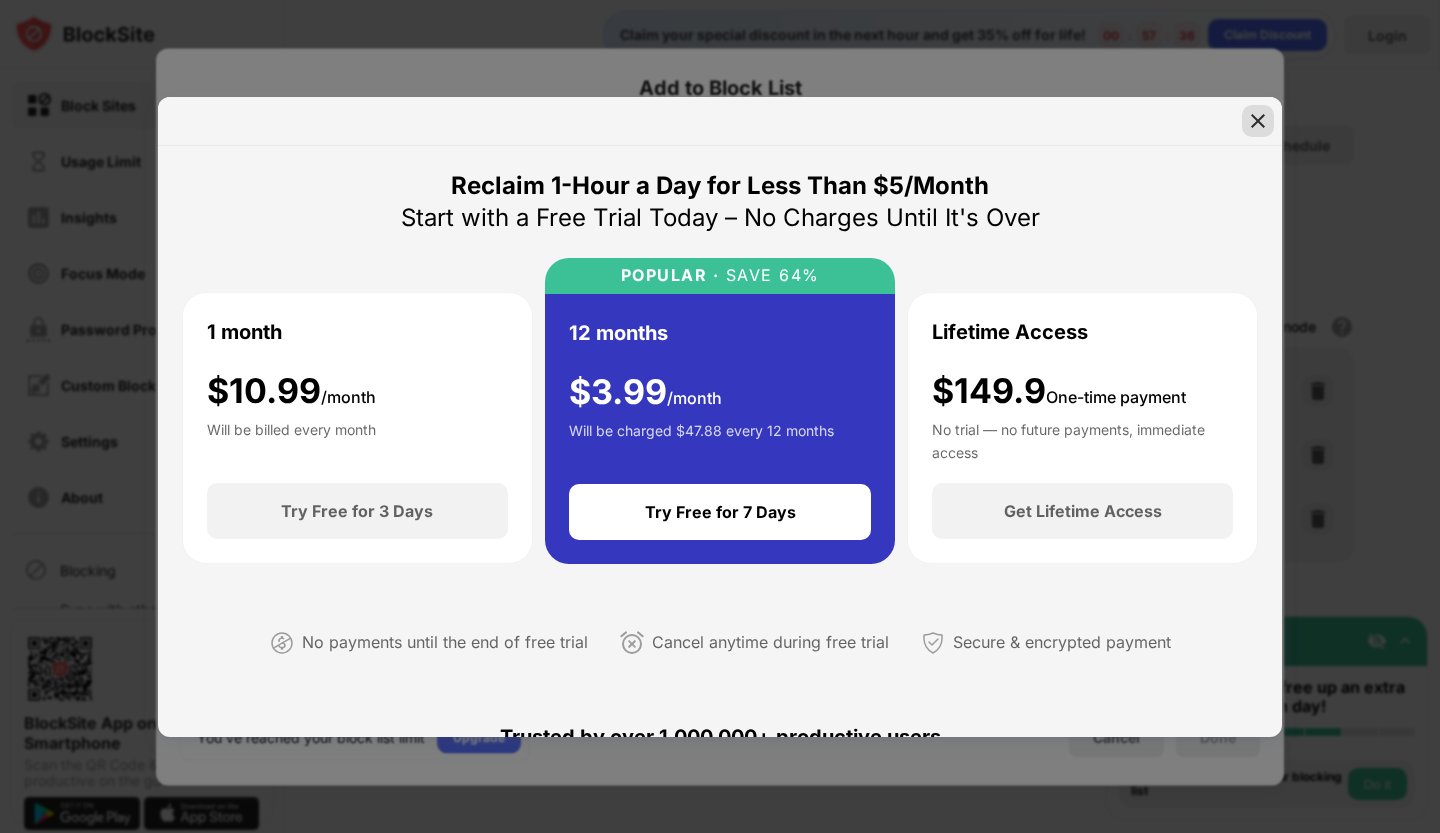 click at bounding box center (1258, 121) 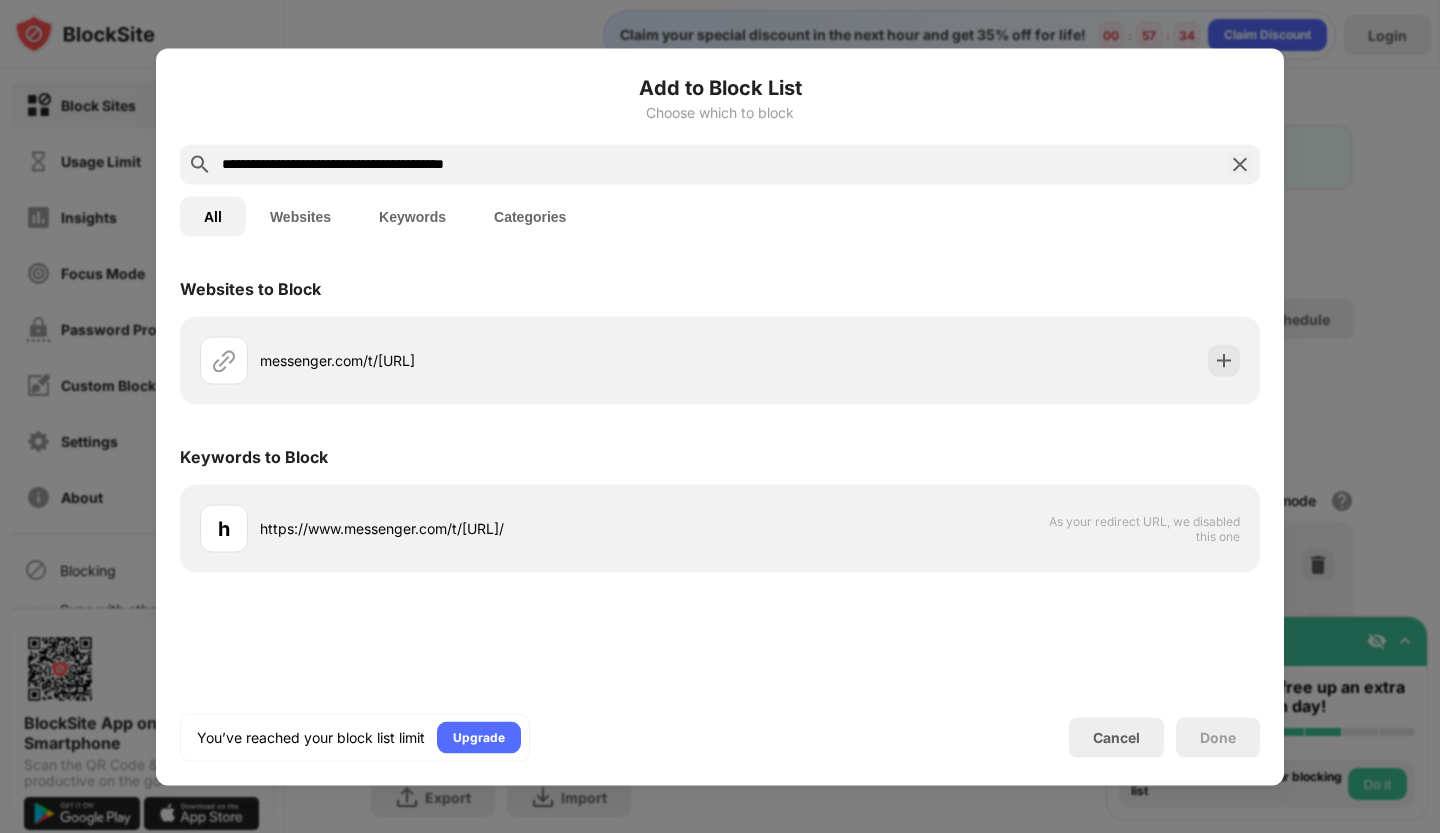 scroll, scrollTop: 0, scrollLeft: 0, axis: both 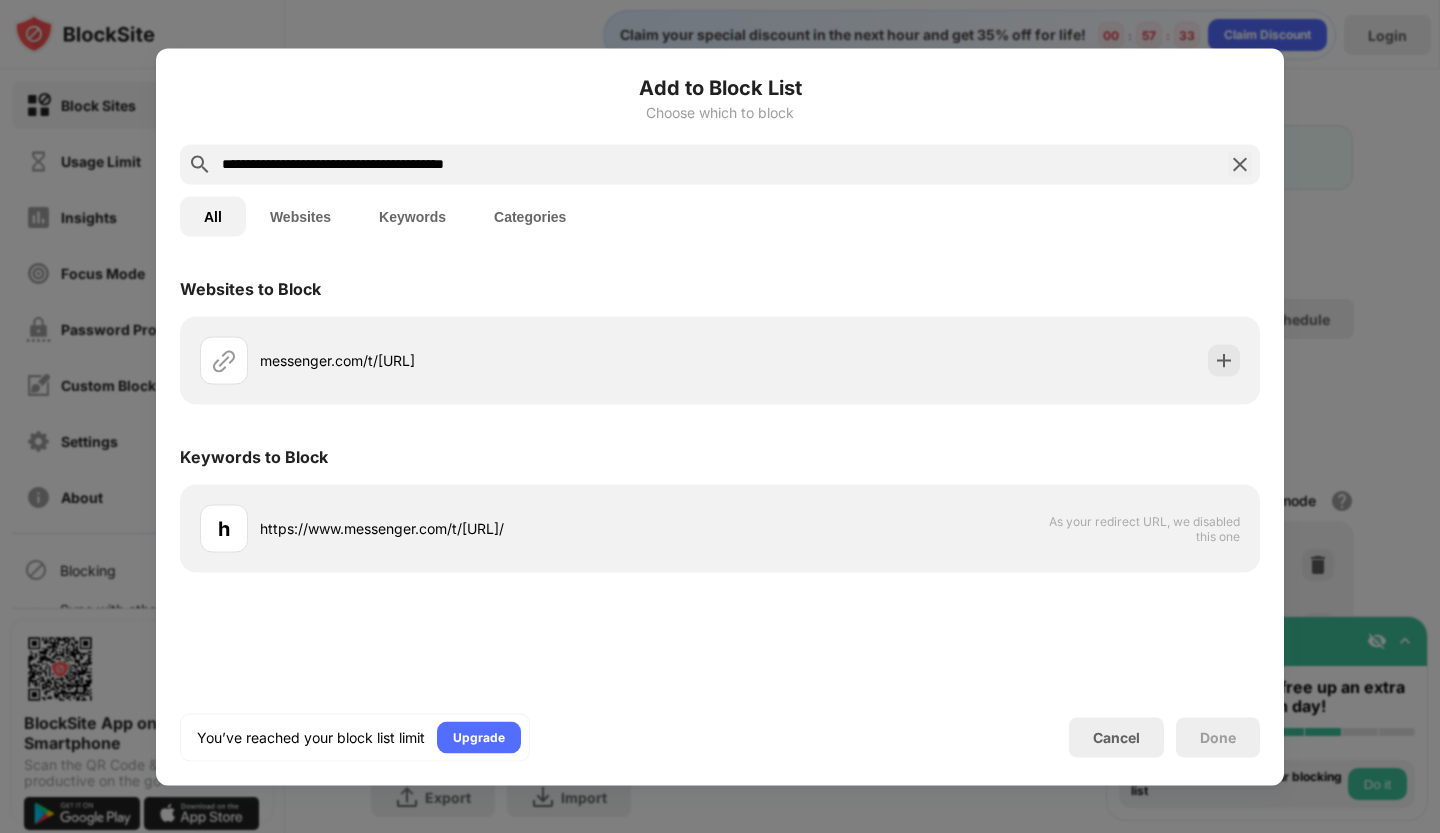 click on "**********" at bounding box center (720, 416) 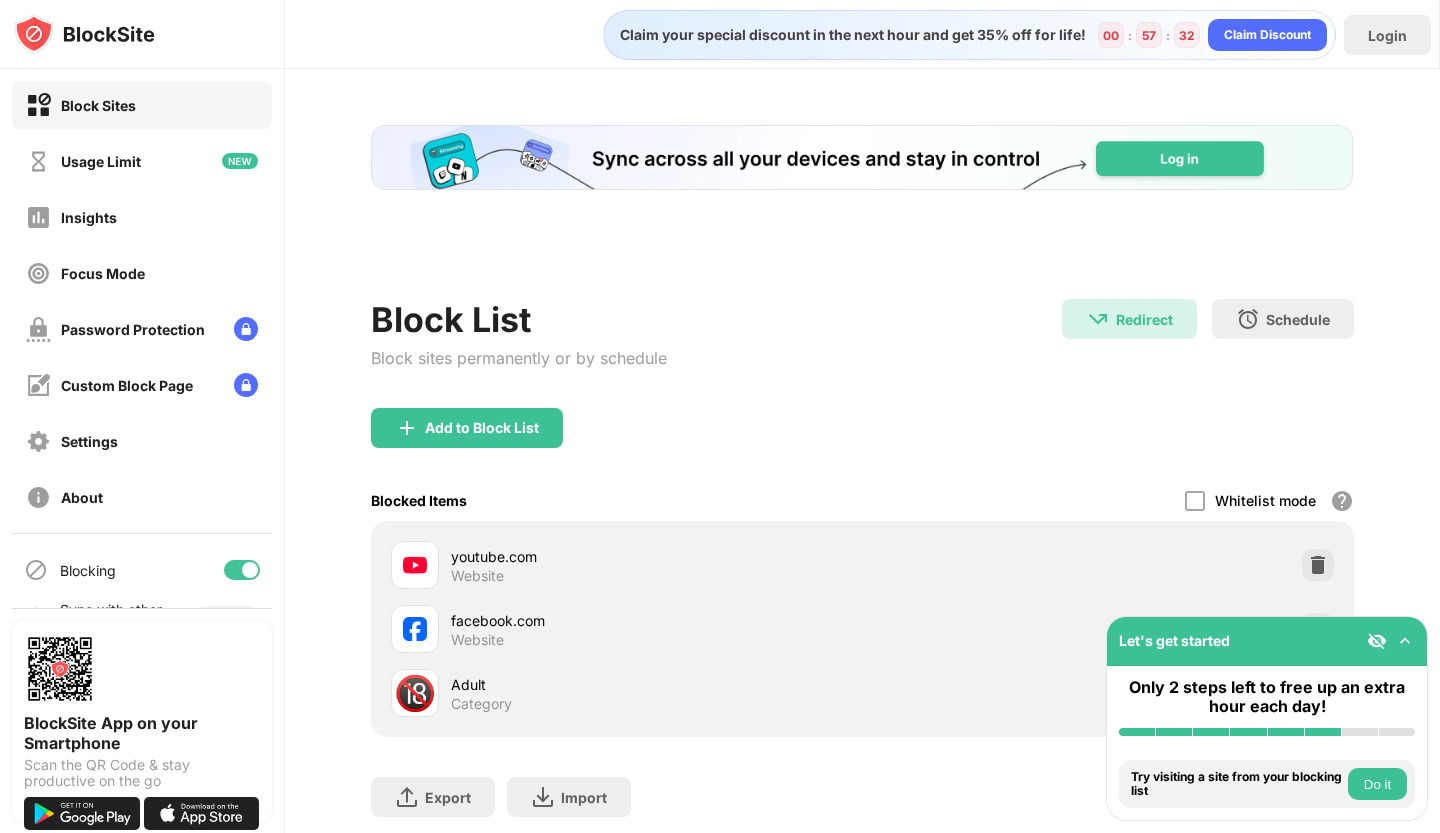 scroll, scrollTop: 130, scrollLeft: 0, axis: vertical 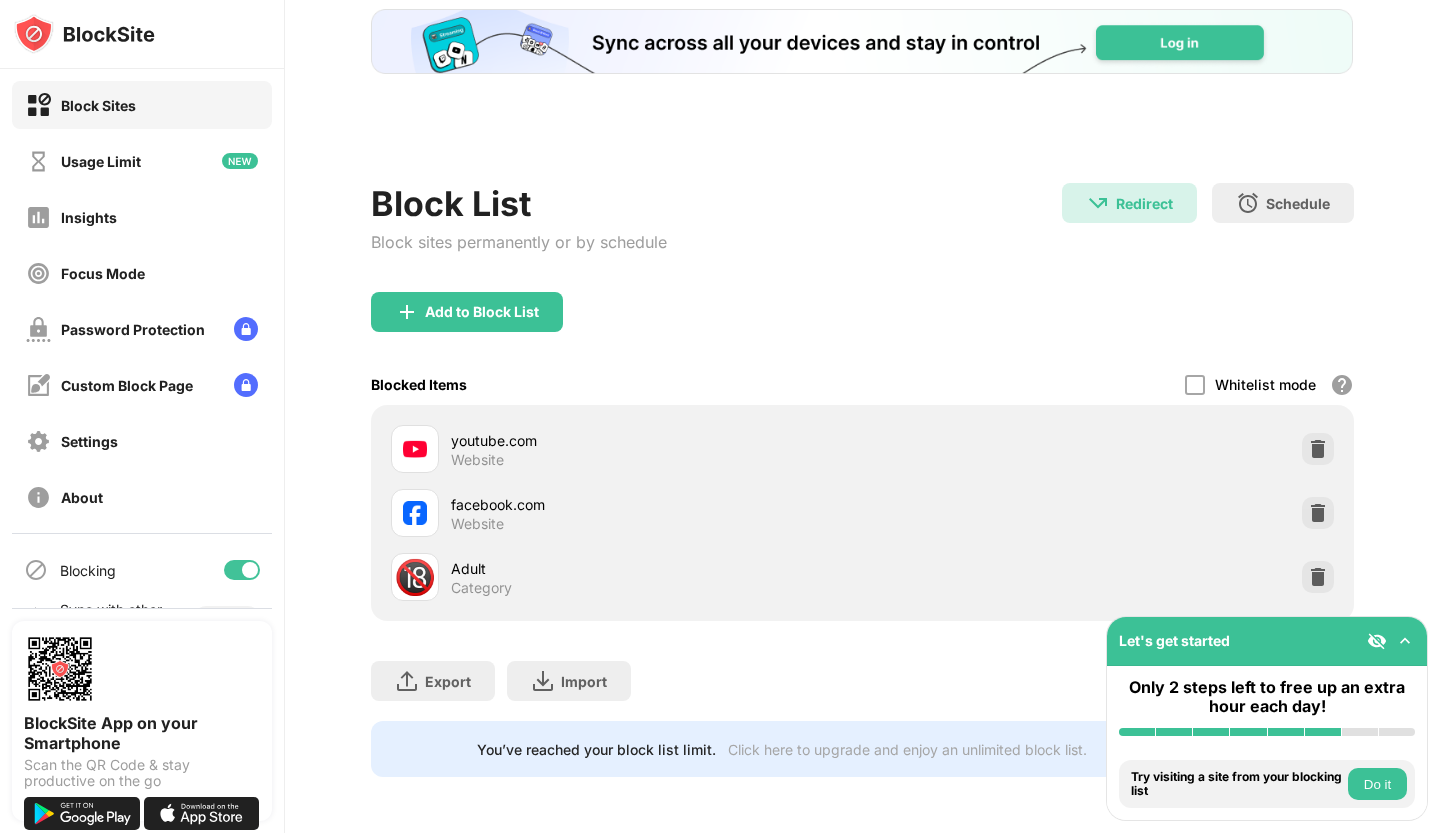click at bounding box center [1405, 641] 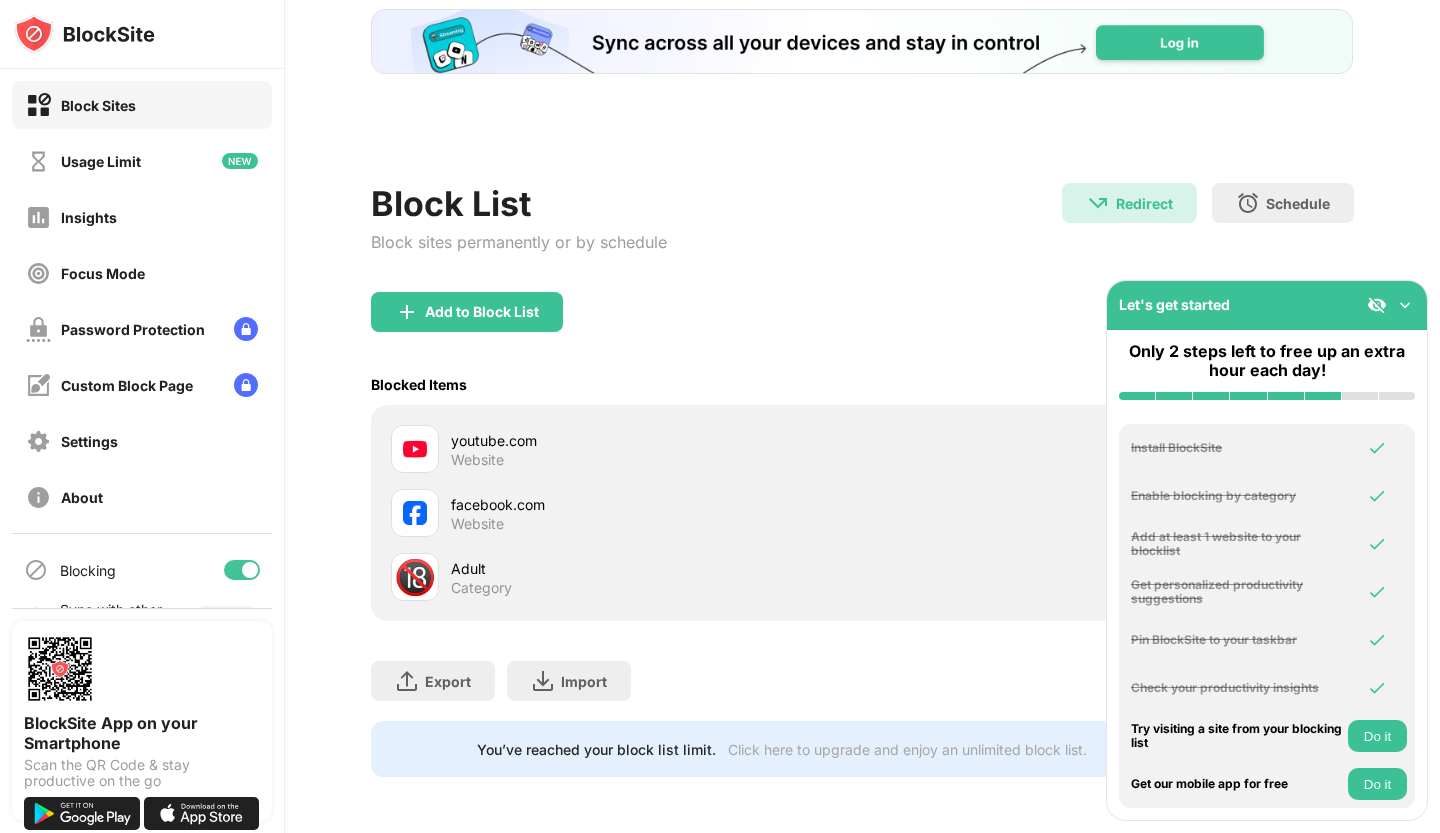 click at bounding box center [1405, 305] 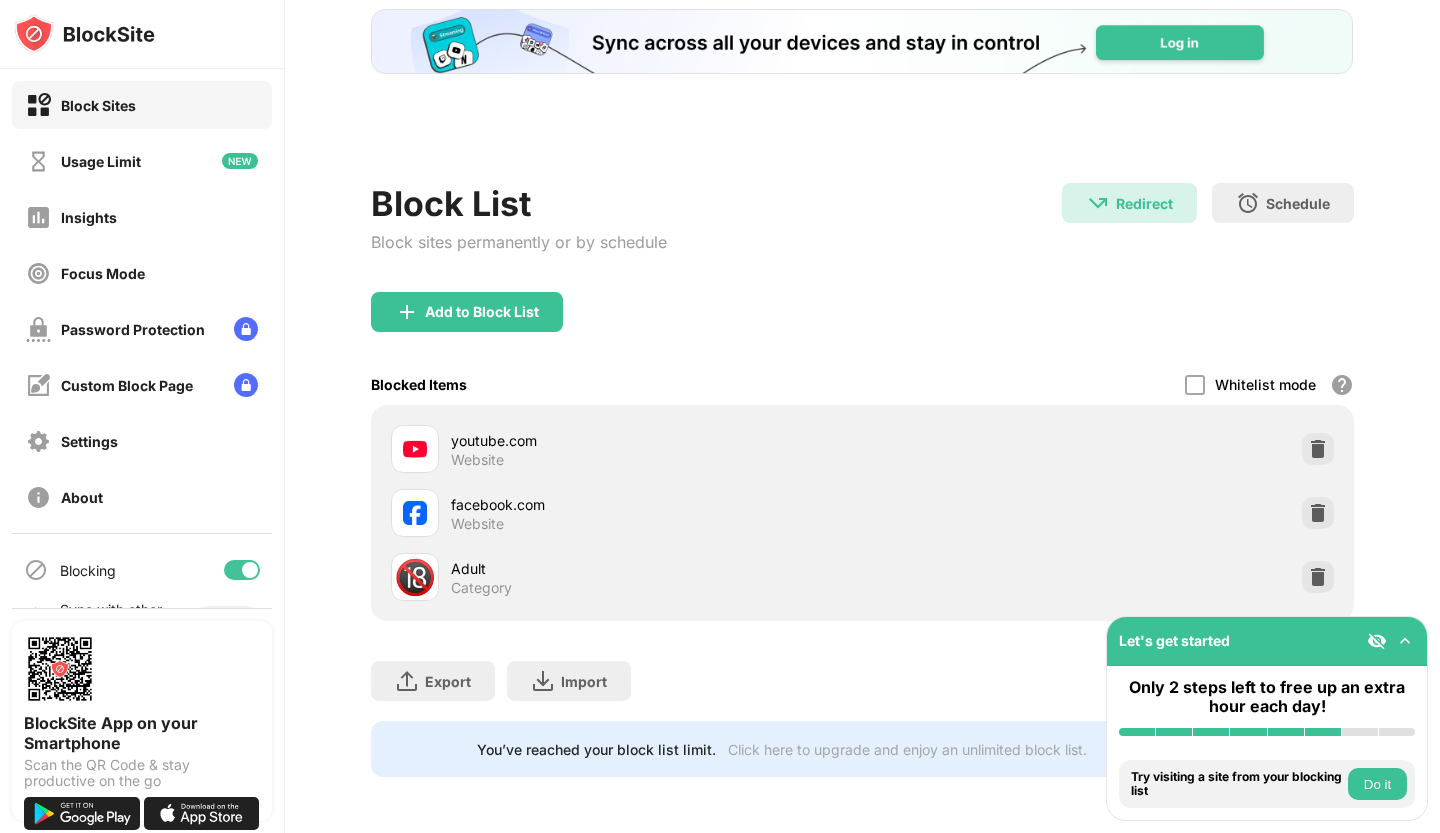 scroll, scrollTop: 0, scrollLeft: 0, axis: both 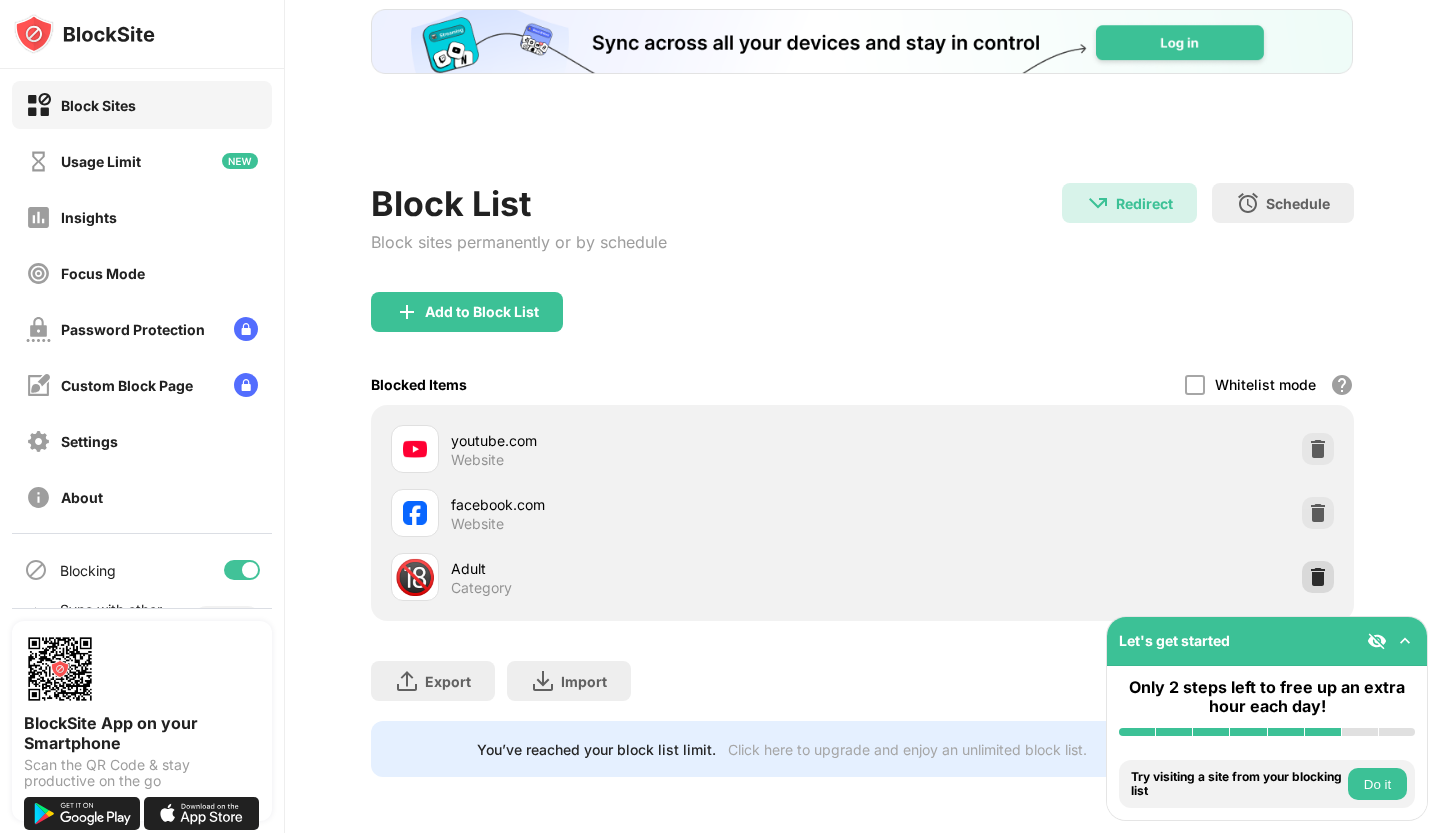 drag, startPoint x: 1298, startPoint y: 553, endPoint x: 1292, endPoint y: 537, distance: 17.088007 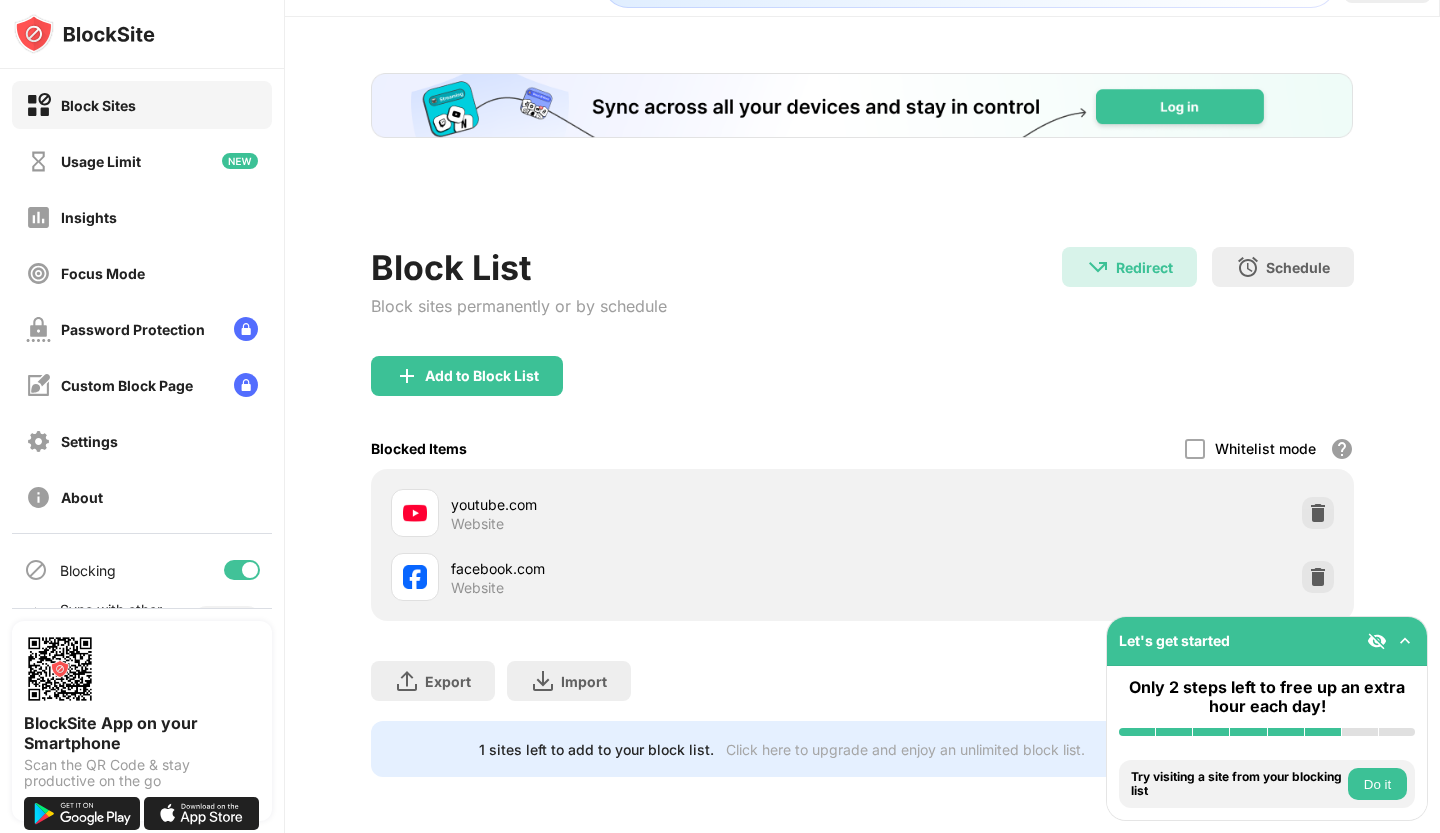 scroll, scrollTop: 66, scrollLeft: 0, axis: vertical 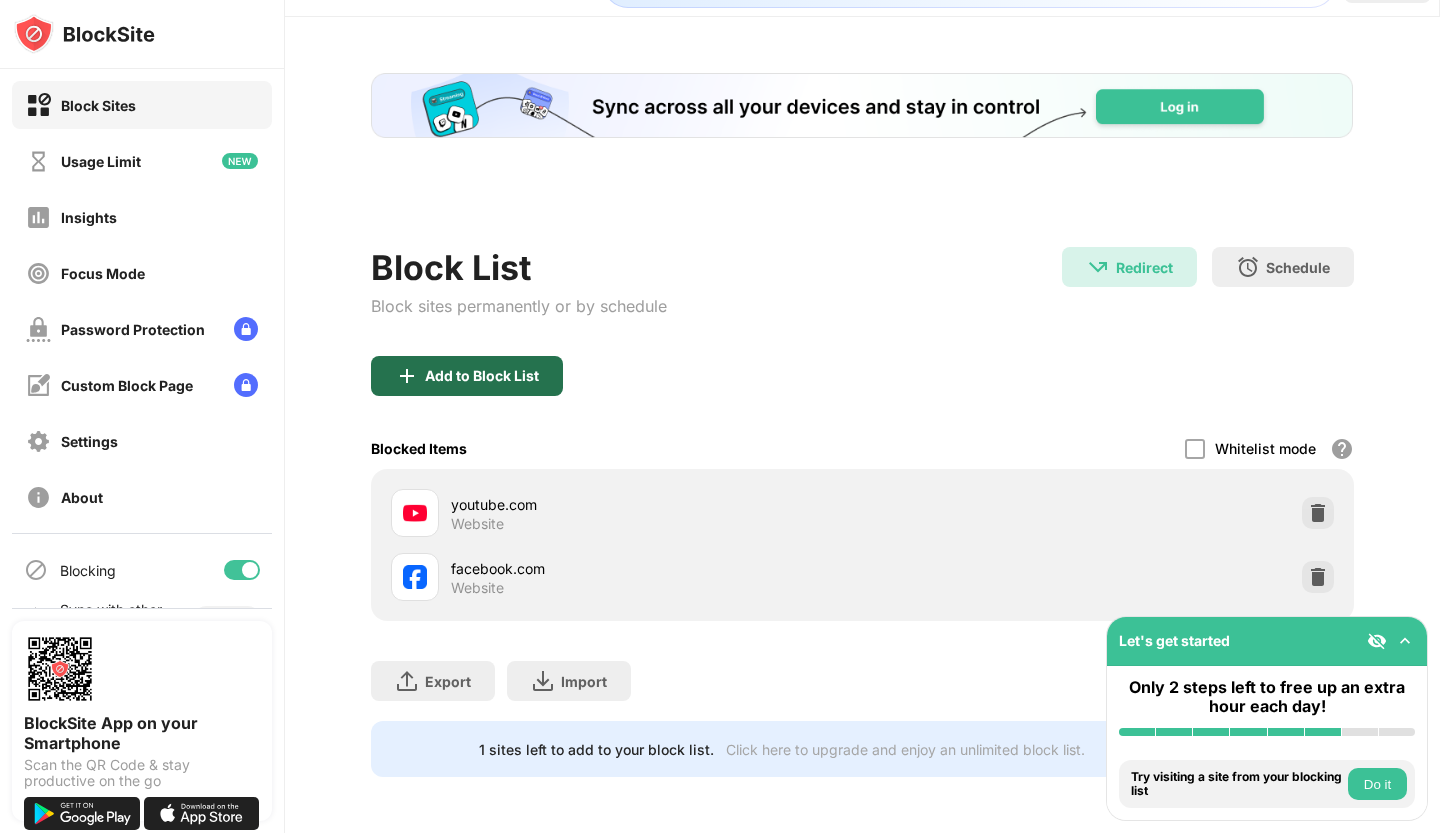 click on "Add to Block List" at bounding box center (467, 376) 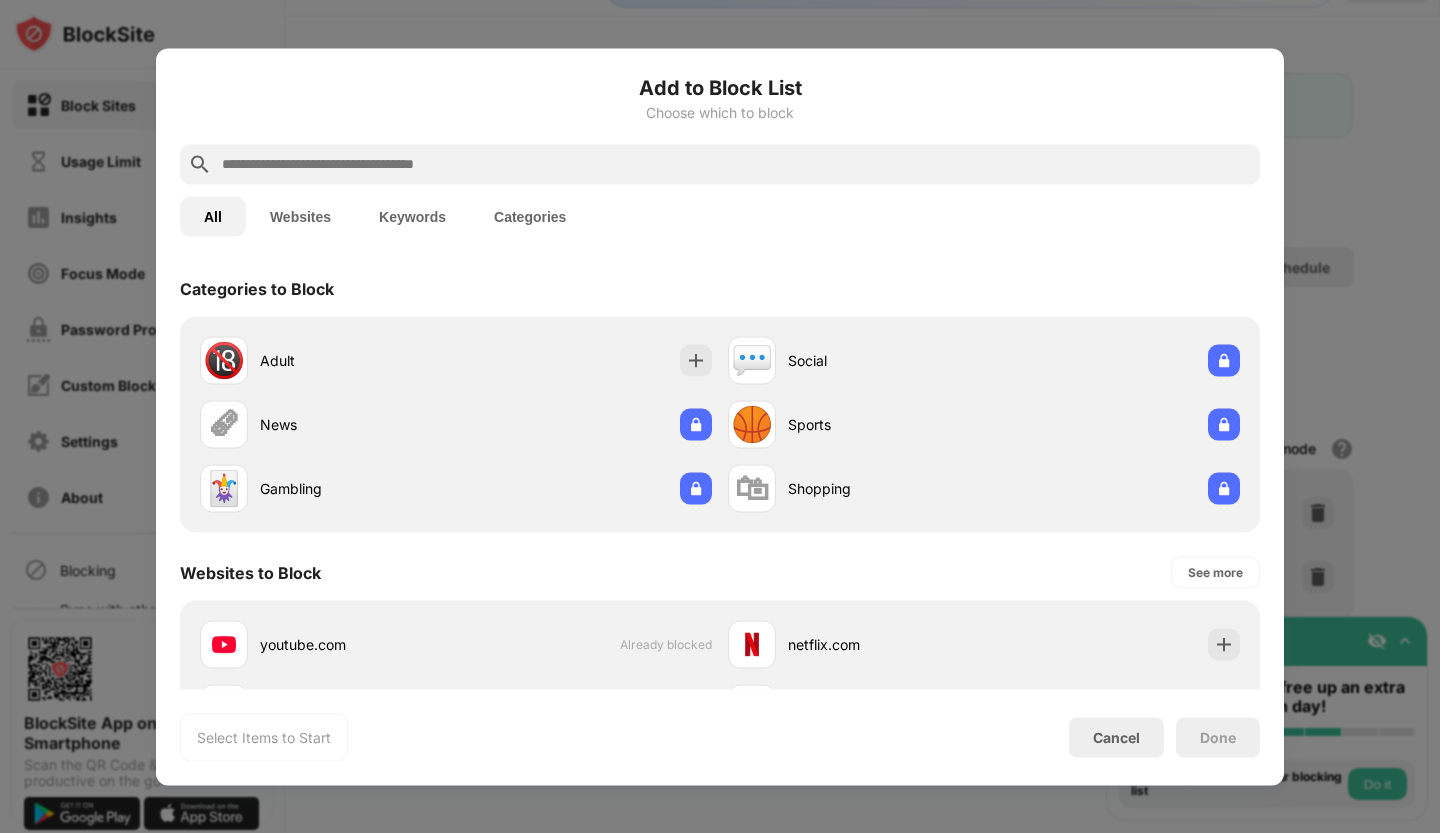 click at bounding box center [736, 164] 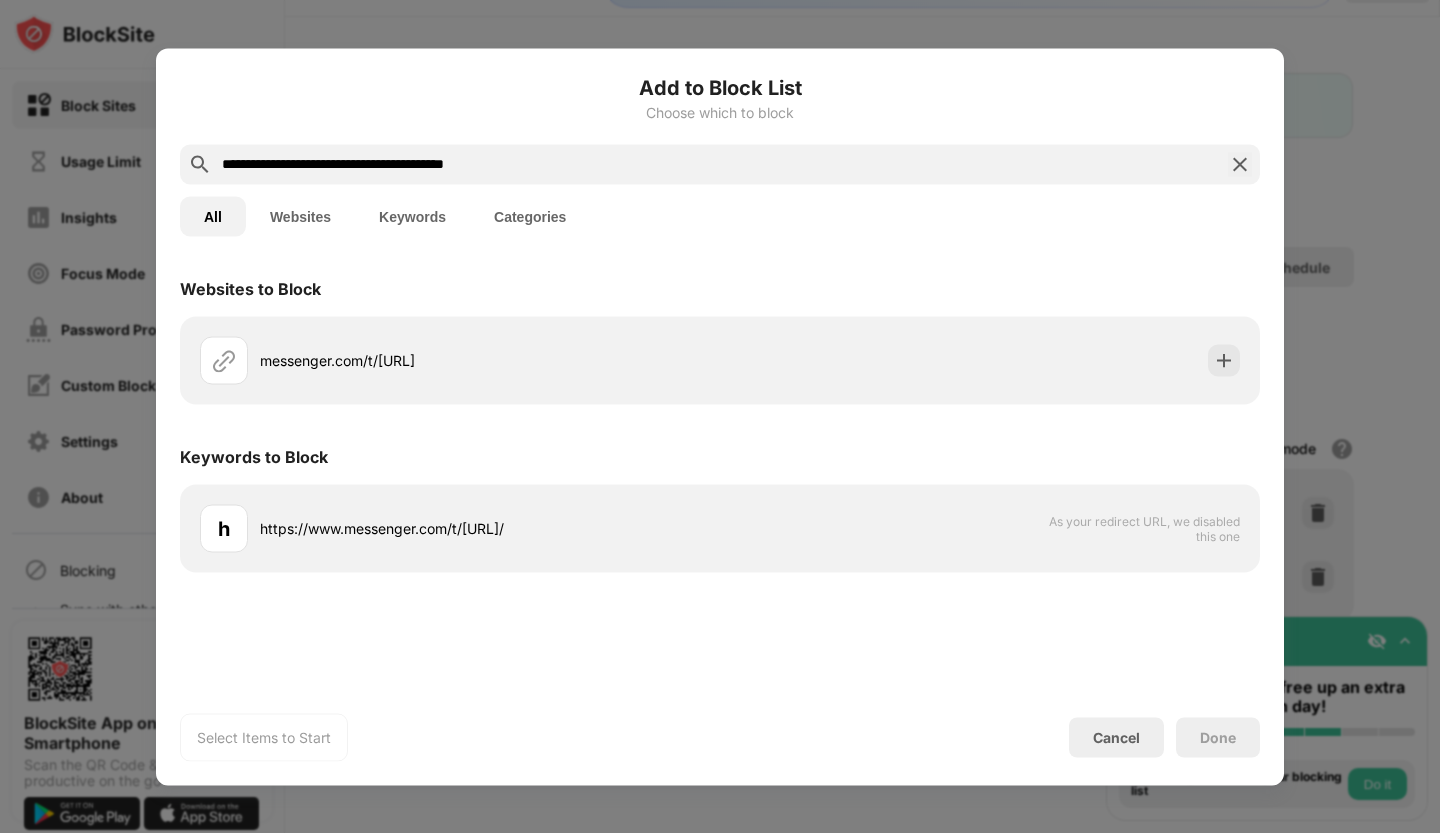 type on "**********" 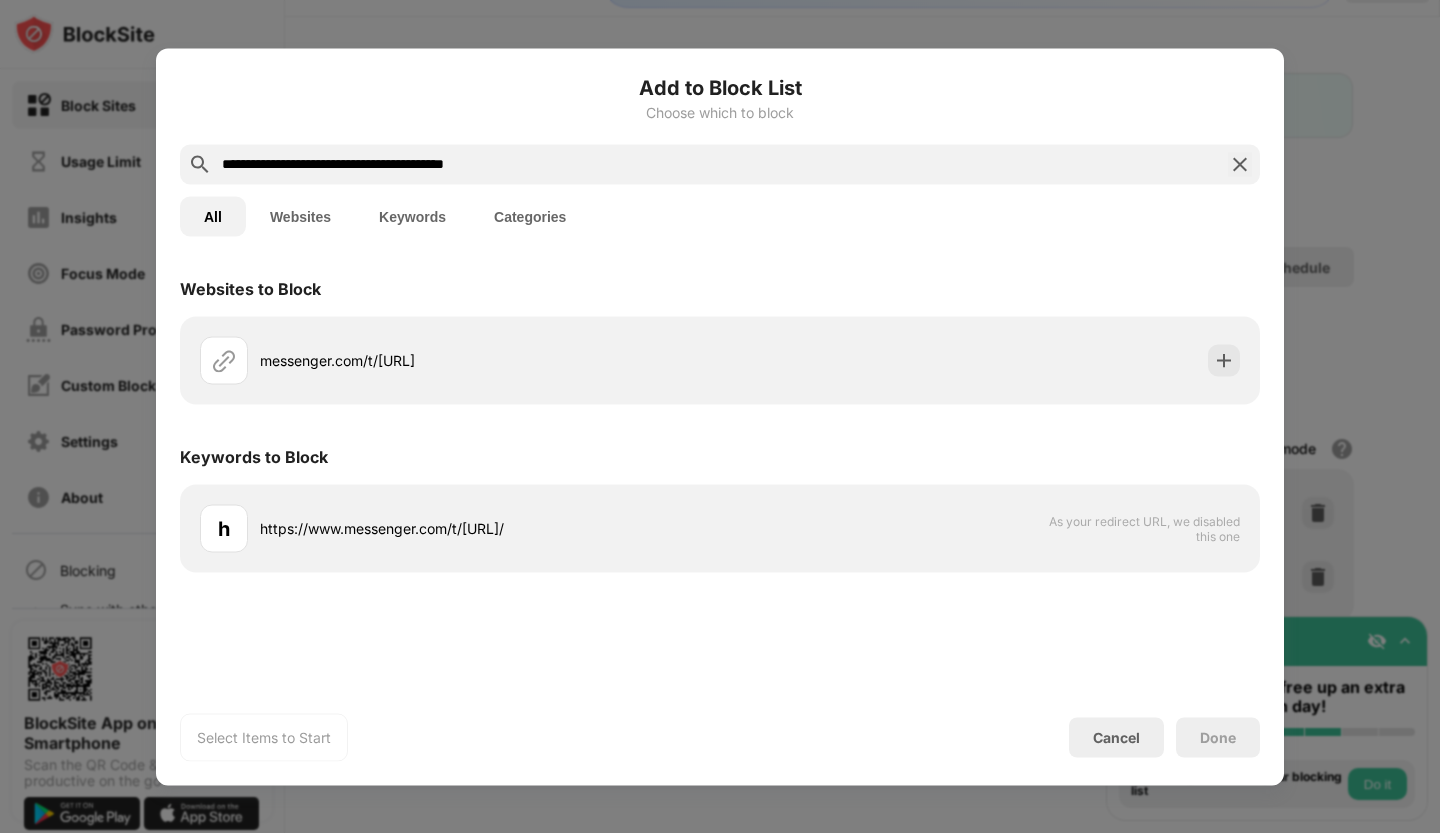 scroll, scrollTop: 0, scrollLeft: 0, axis: both 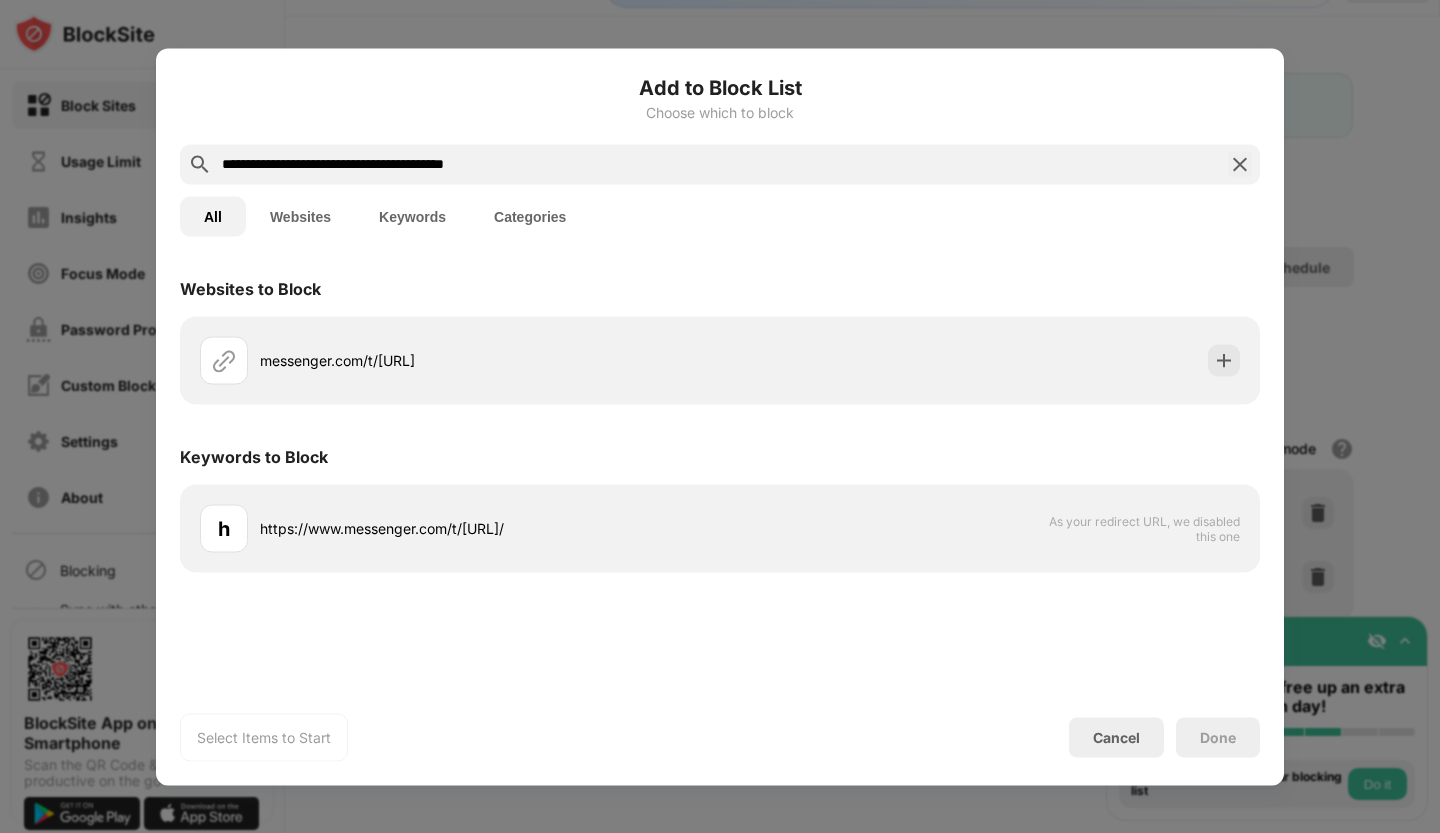 click on "messenger.com/t/[URL]" at bounding box center [720, 360] 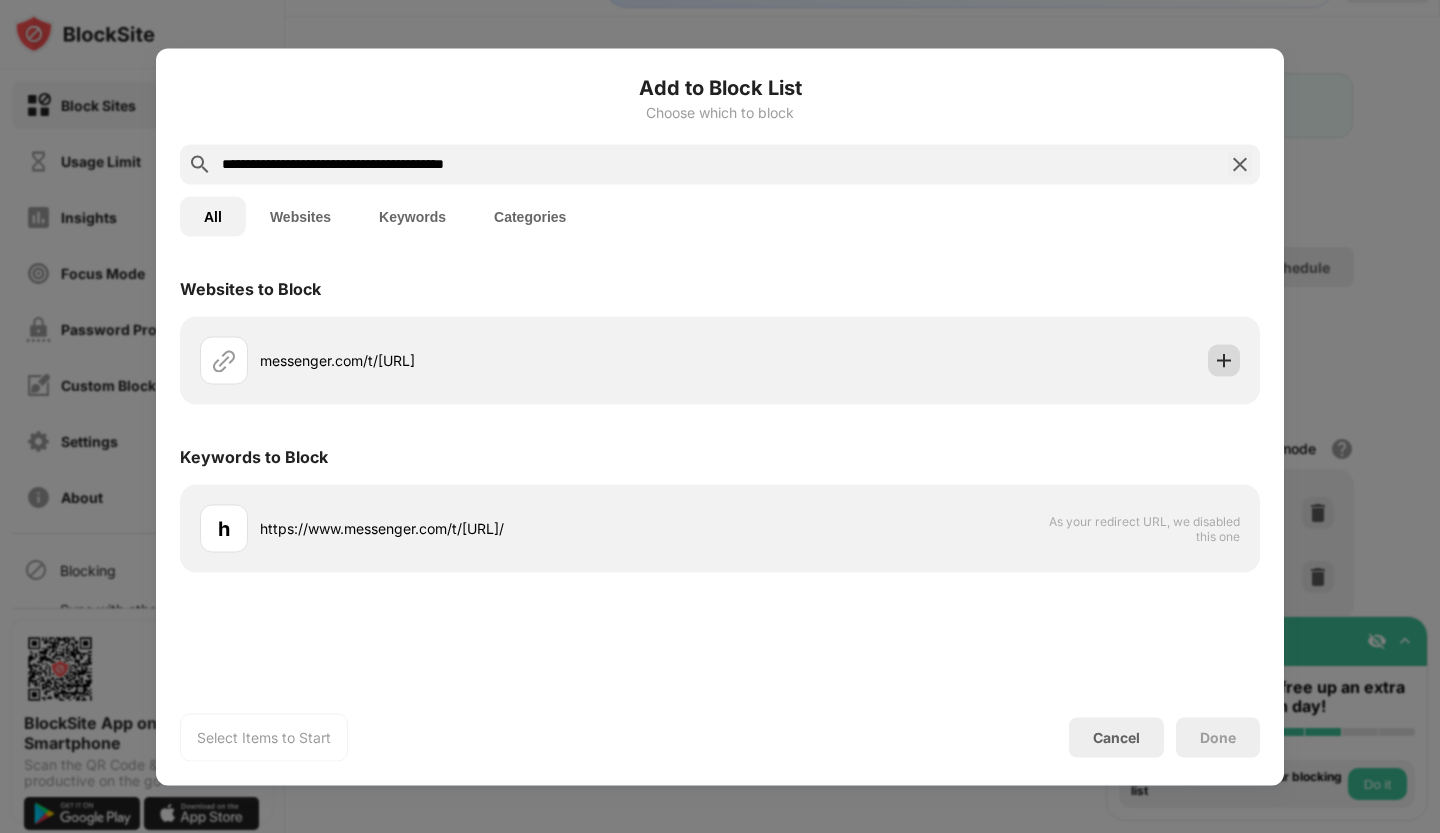 click at bounding box center (1224, 360) 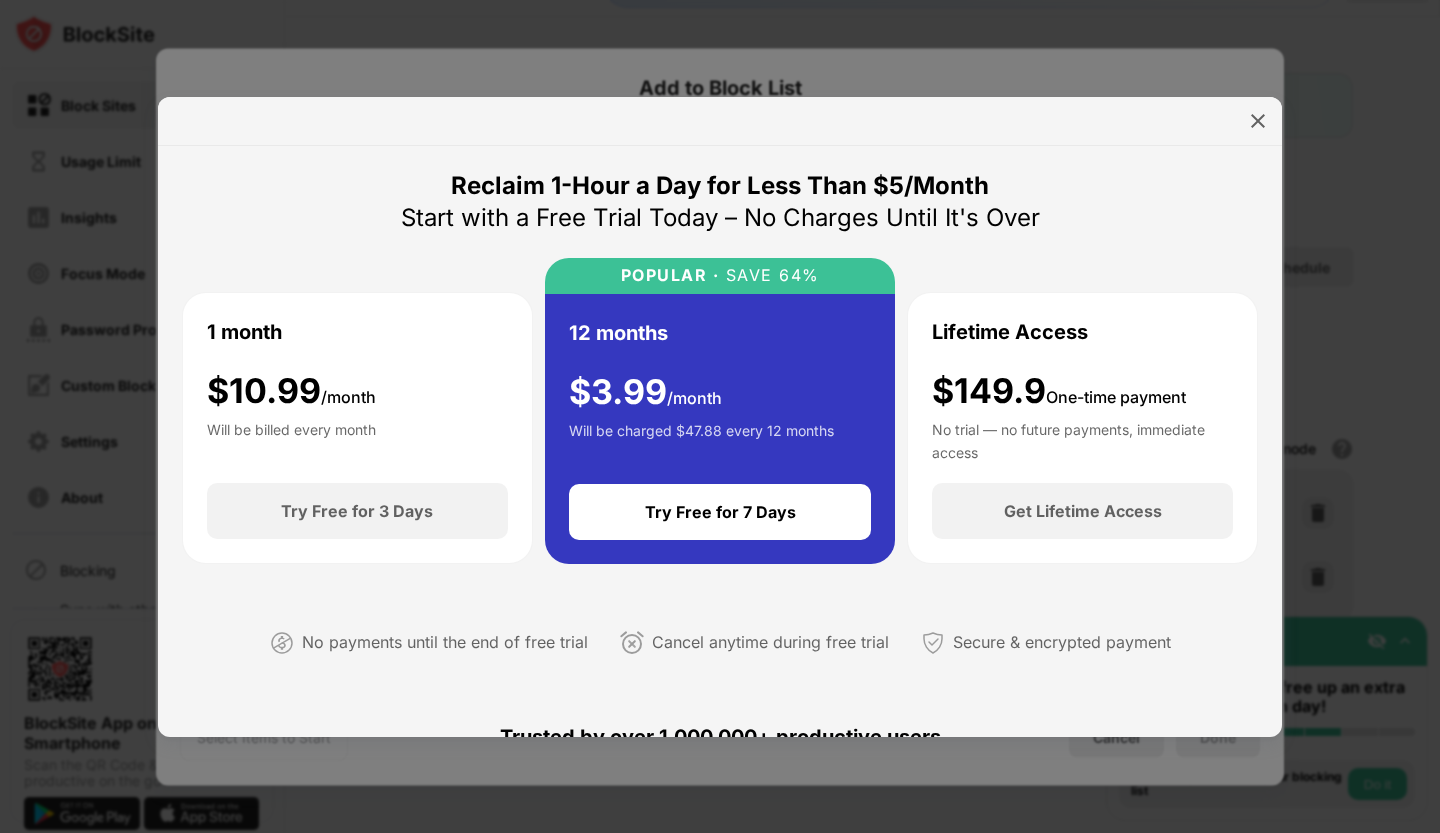 scroll, scrollTop: 0, scrollLeft: 0, axis: both 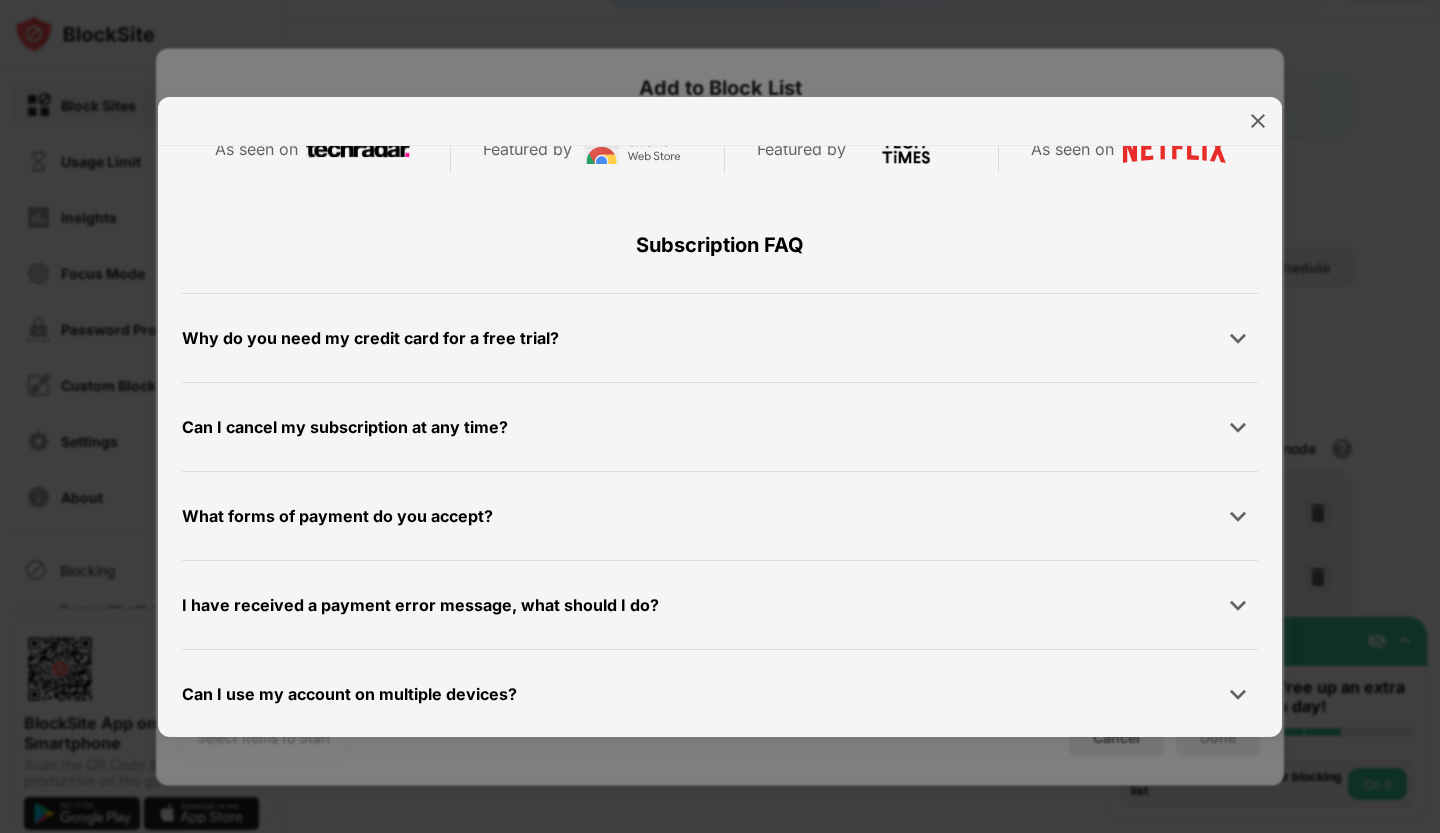 click at bounding box center (720, 121) 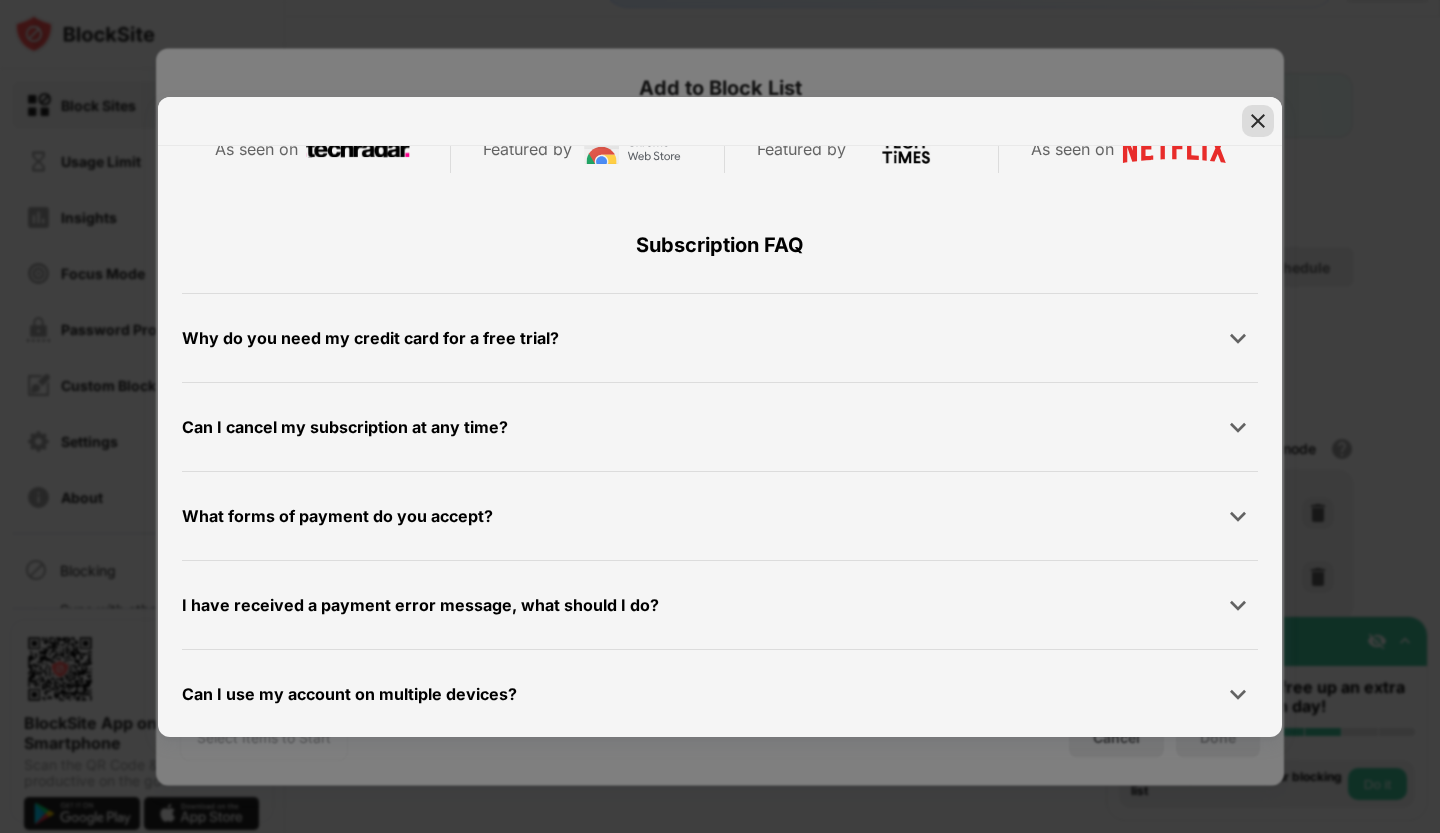 click at bounding box center [1258, 121] 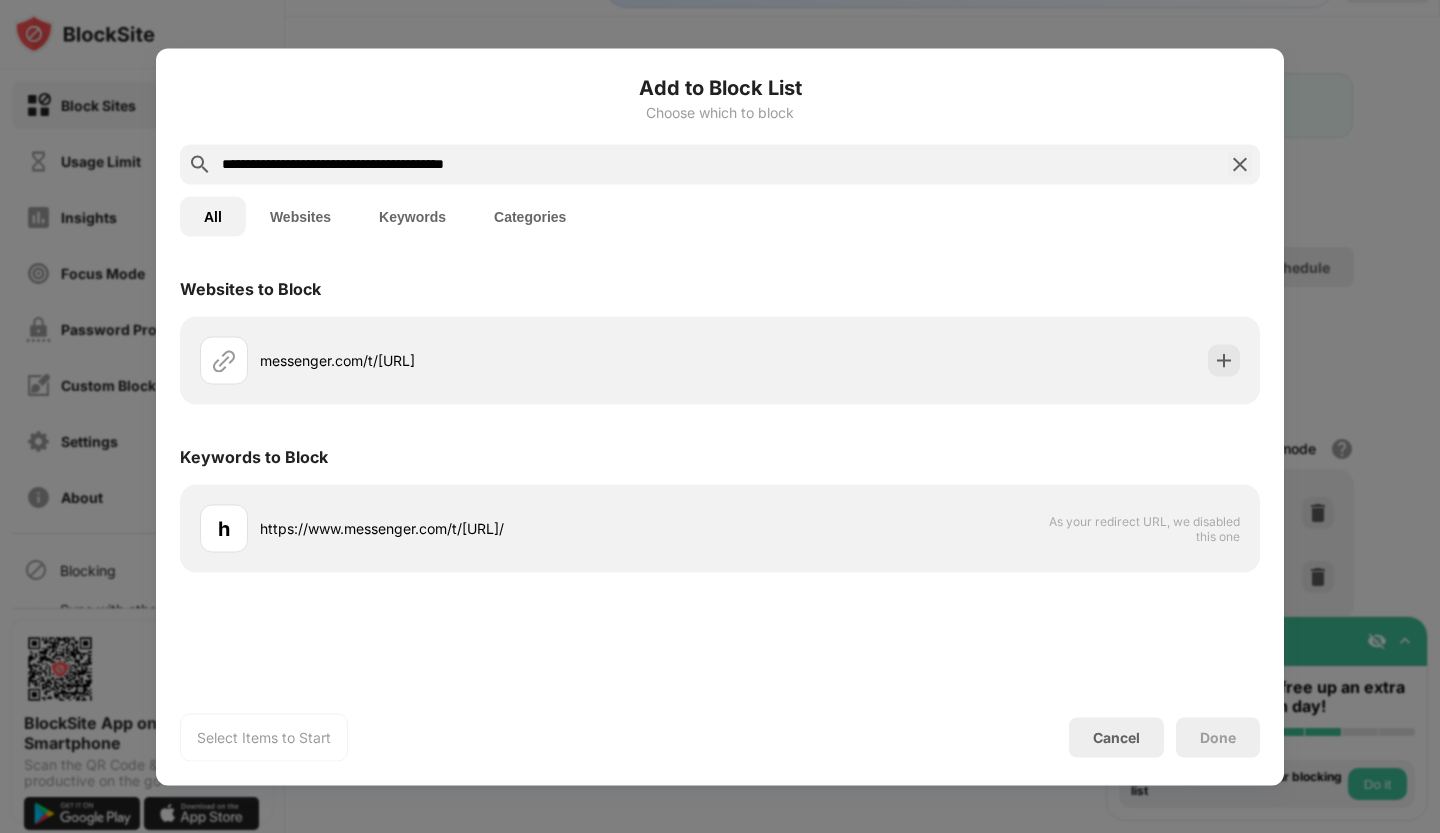click on "**********" at bounding box center [720, 416] 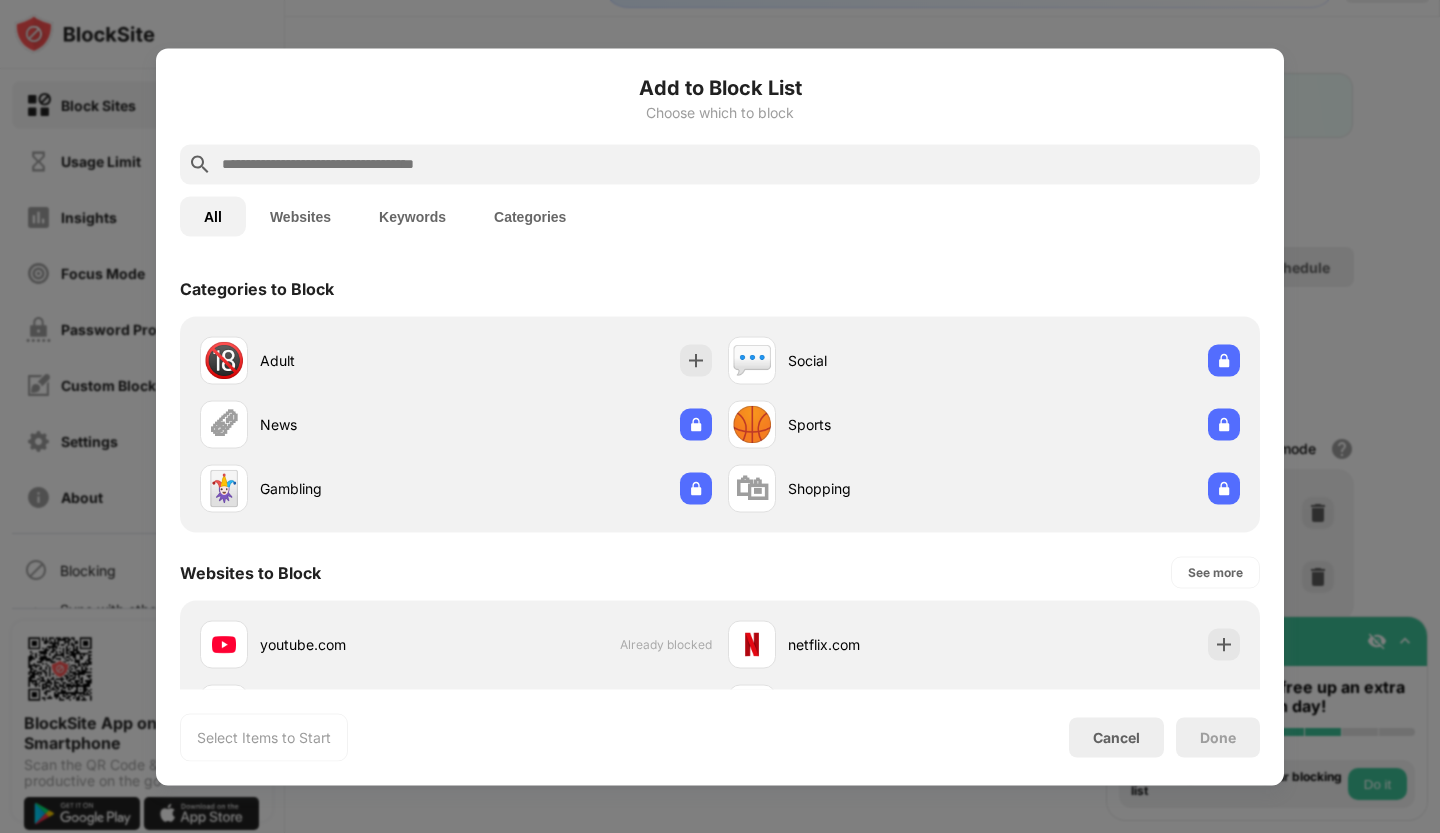 click on "Add to Block List" at bounding box center [720, 87] 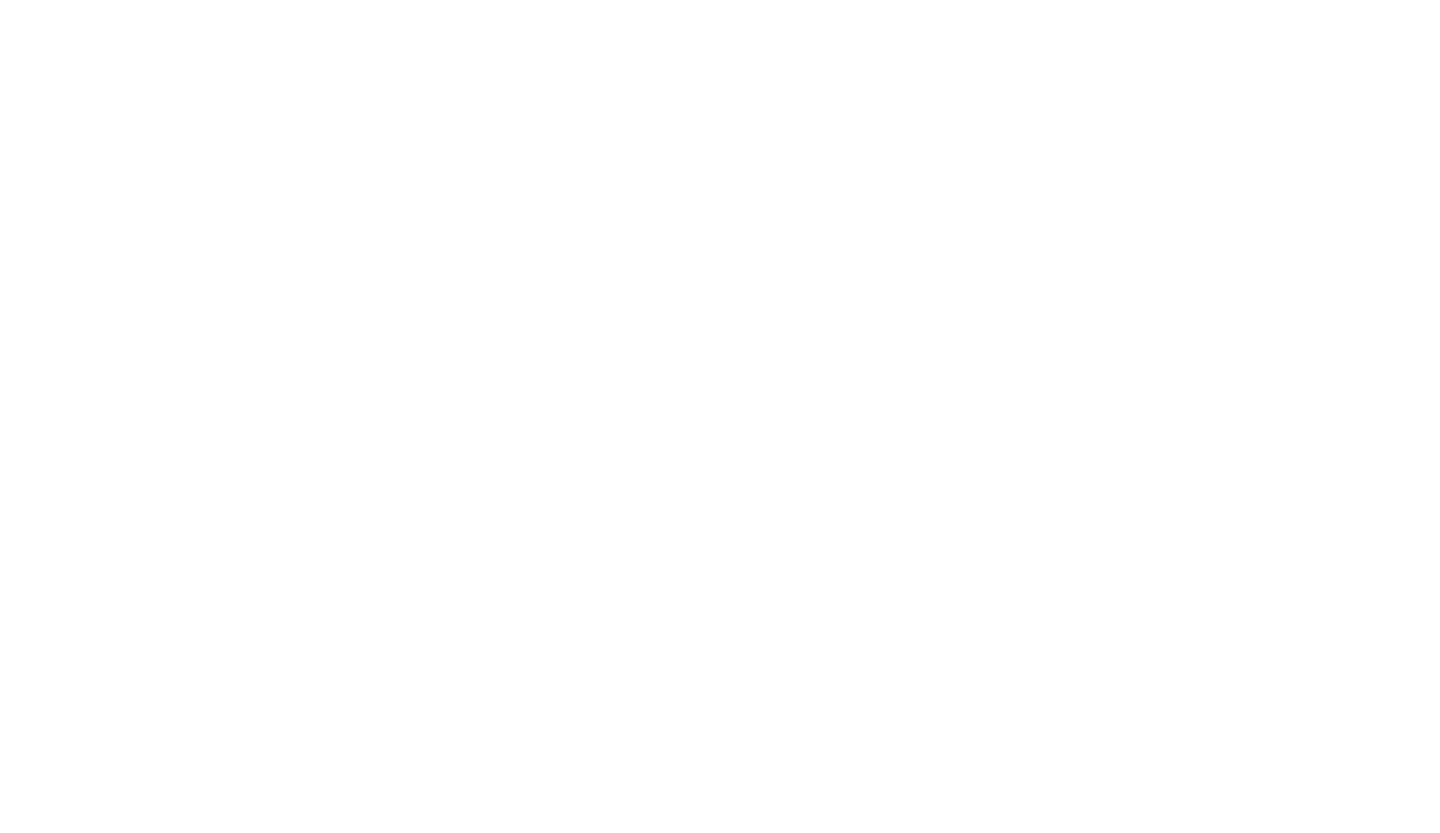 scroll, scrollTop: 0, scrollLeft: 0, axis: both 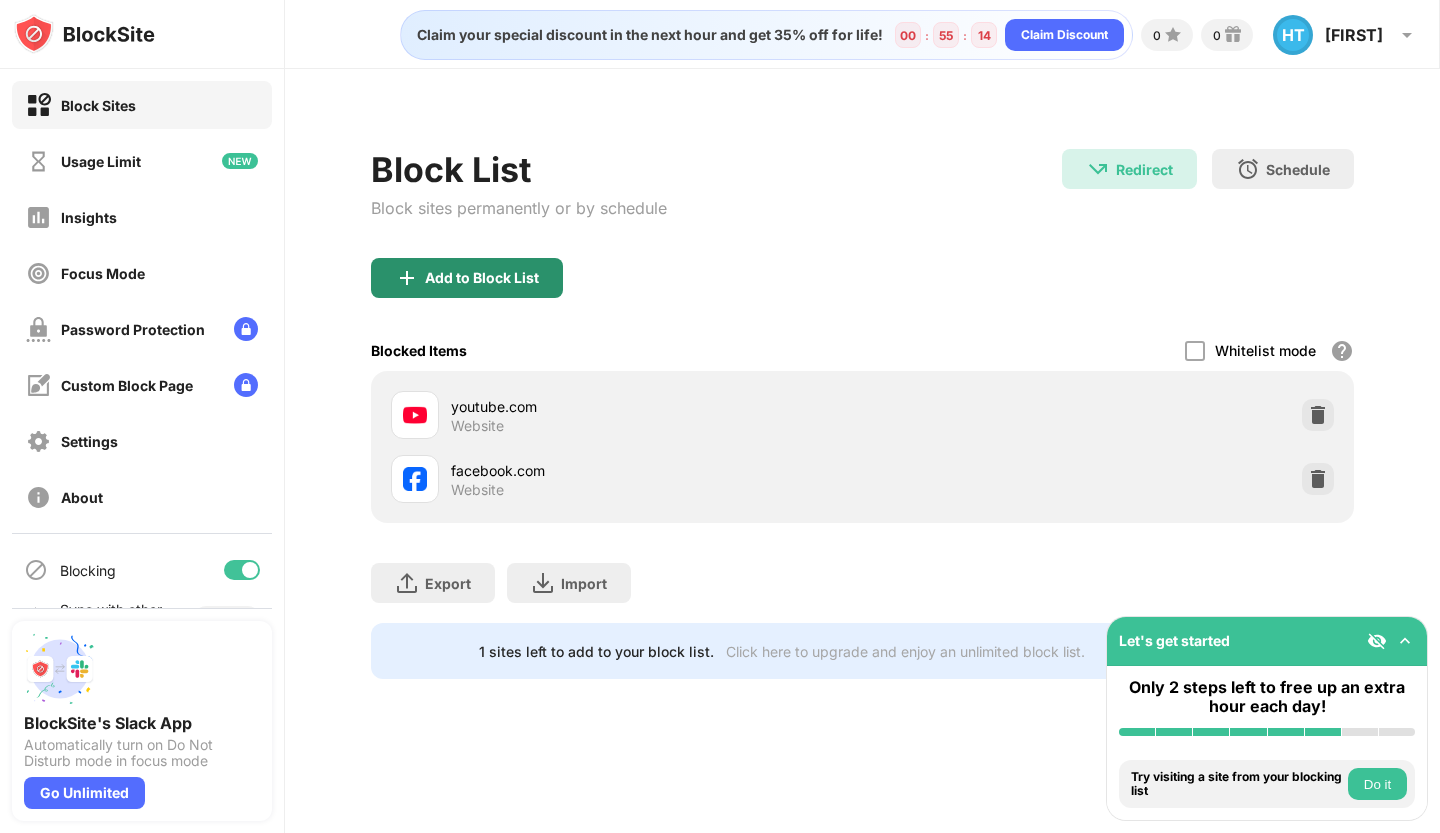 click on "Add to Block List" at bounding box center [467, 278] 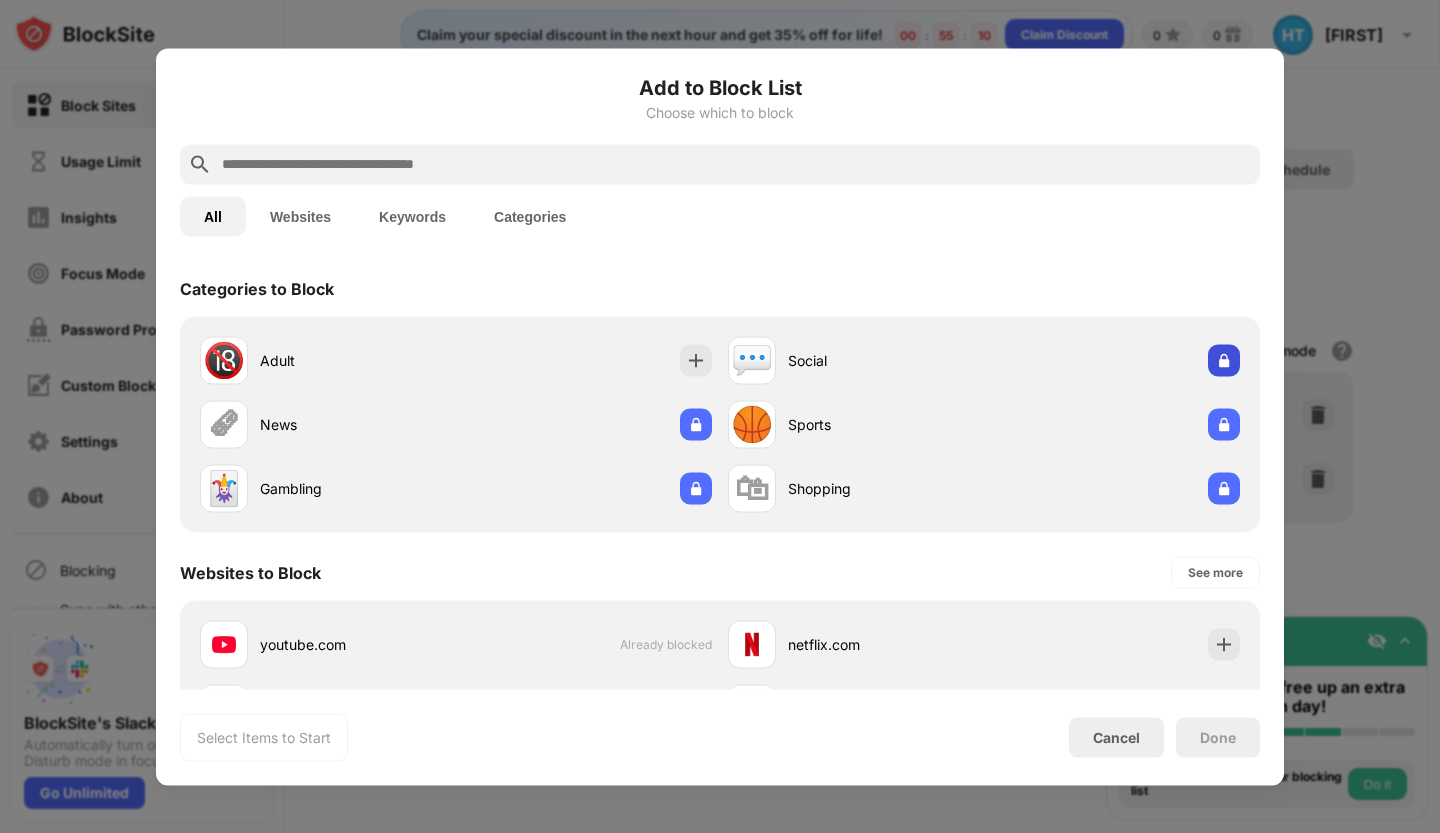 click at bounding box center (1224, 360) 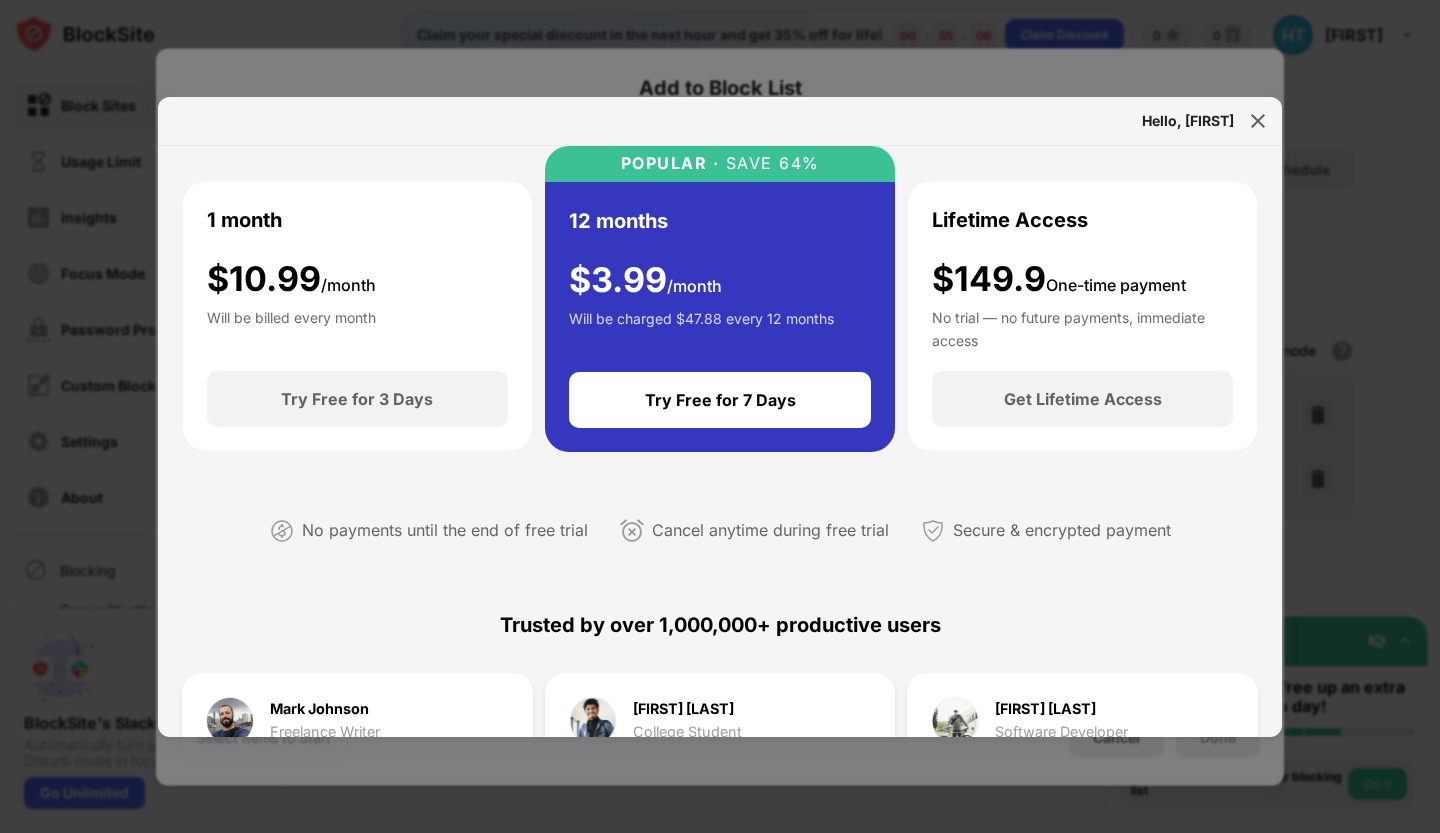 scroll, scrollTop: 0, scrollLeft: 0, axis: both 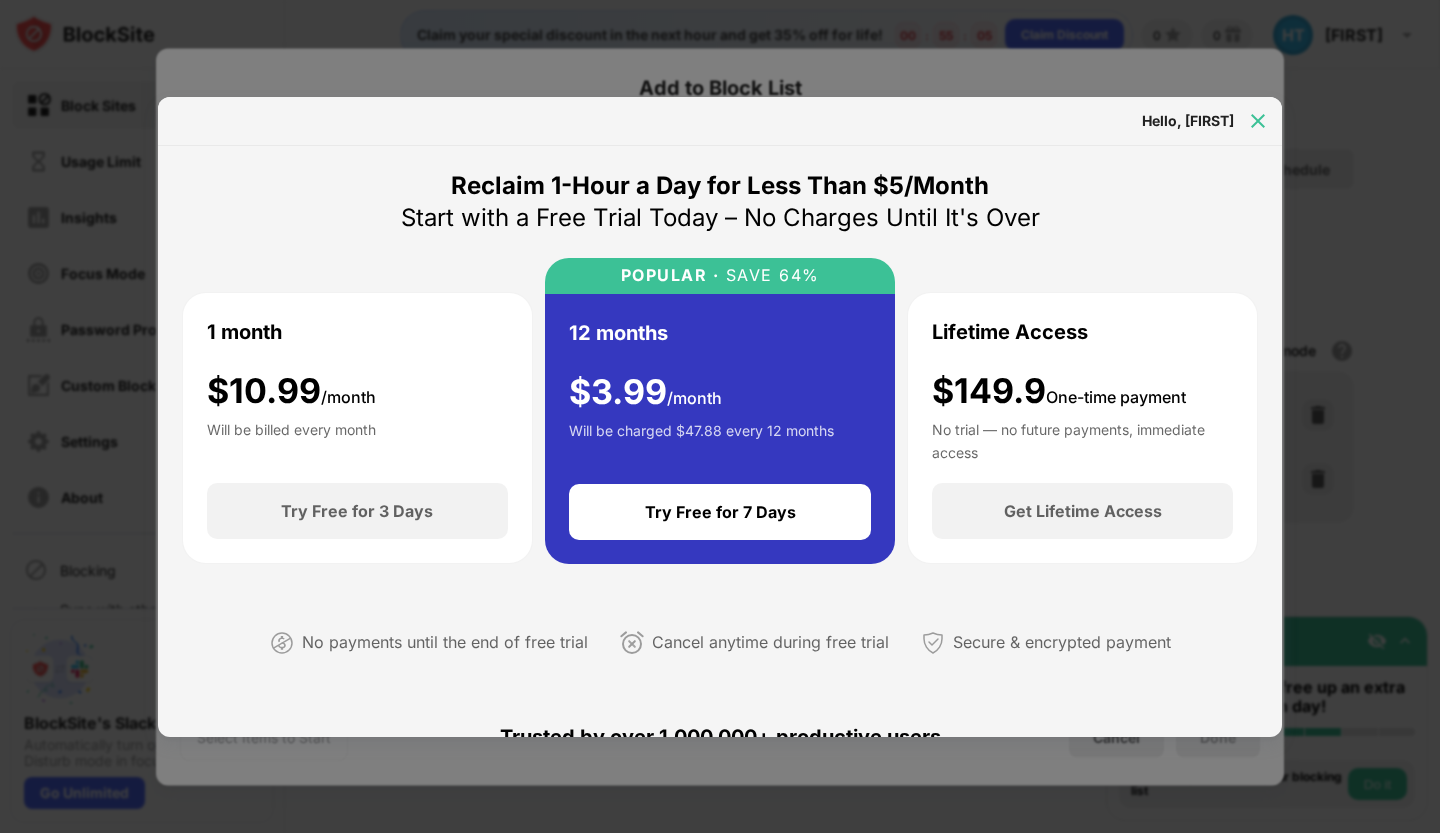 click at bounding box center (1258, 121) 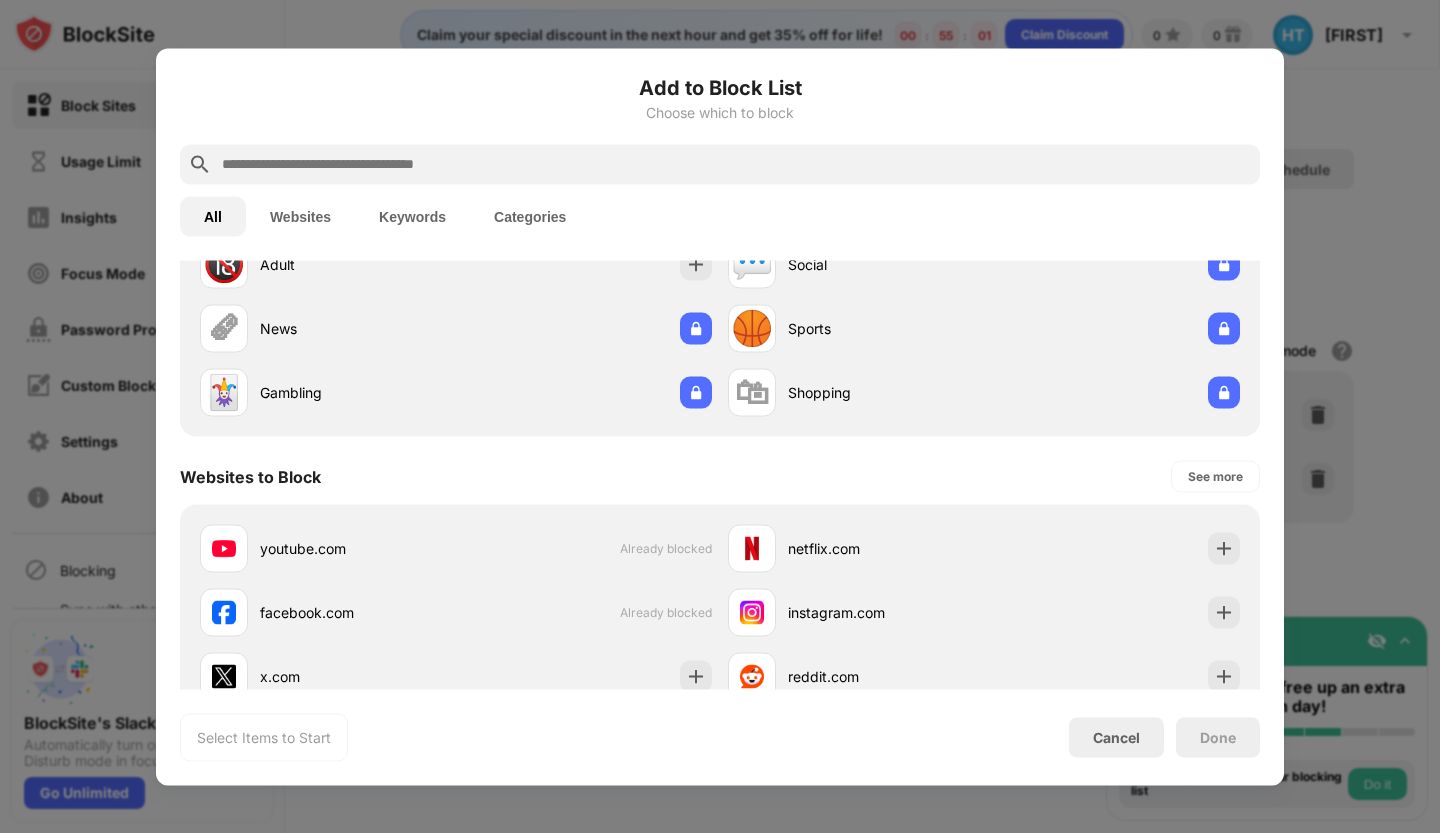 scroll, scrollTop: 400, scrollLeft: 0, axis: vertical 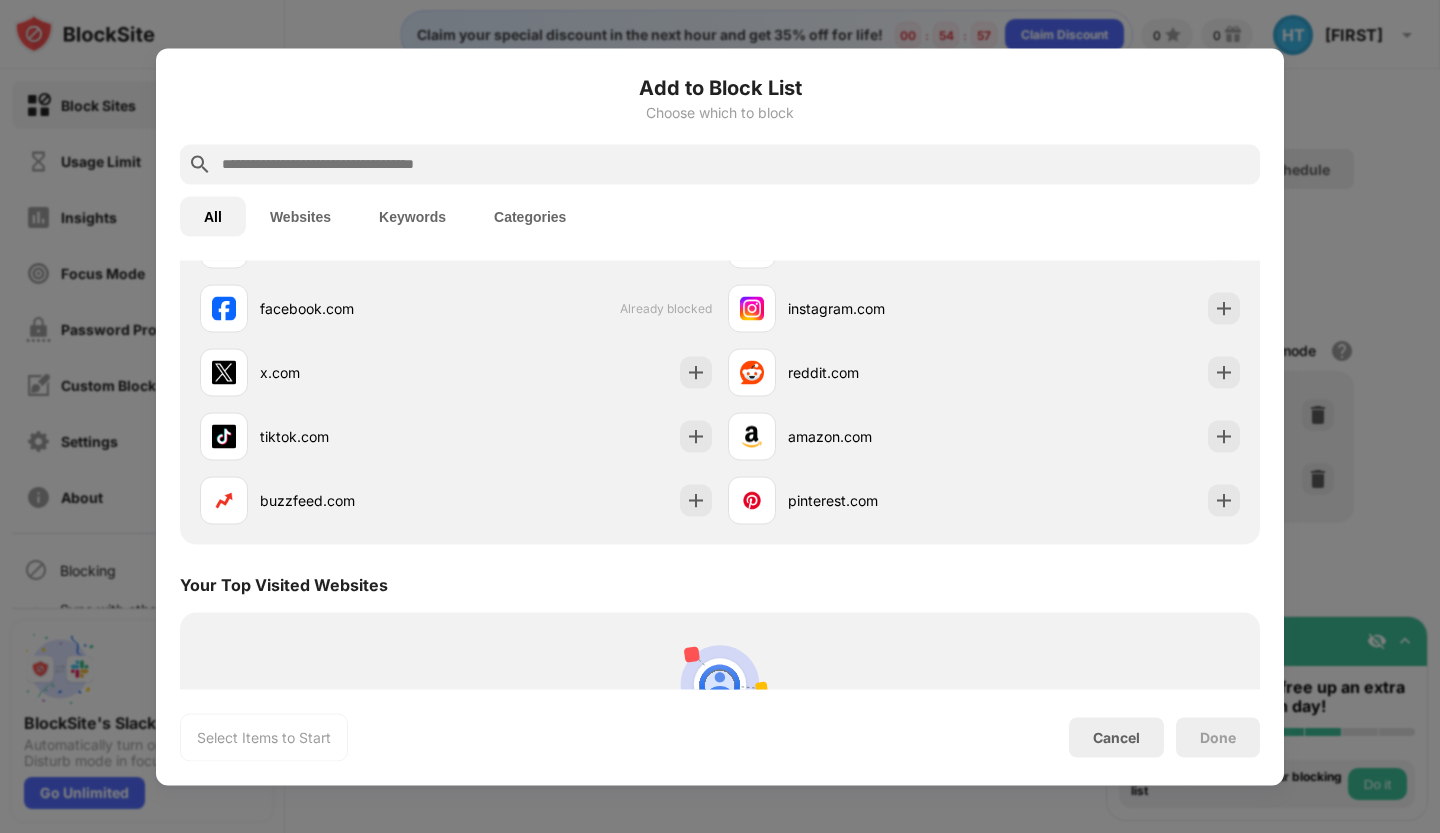 click on "tiktok.com" at bounding box center [456, 436] 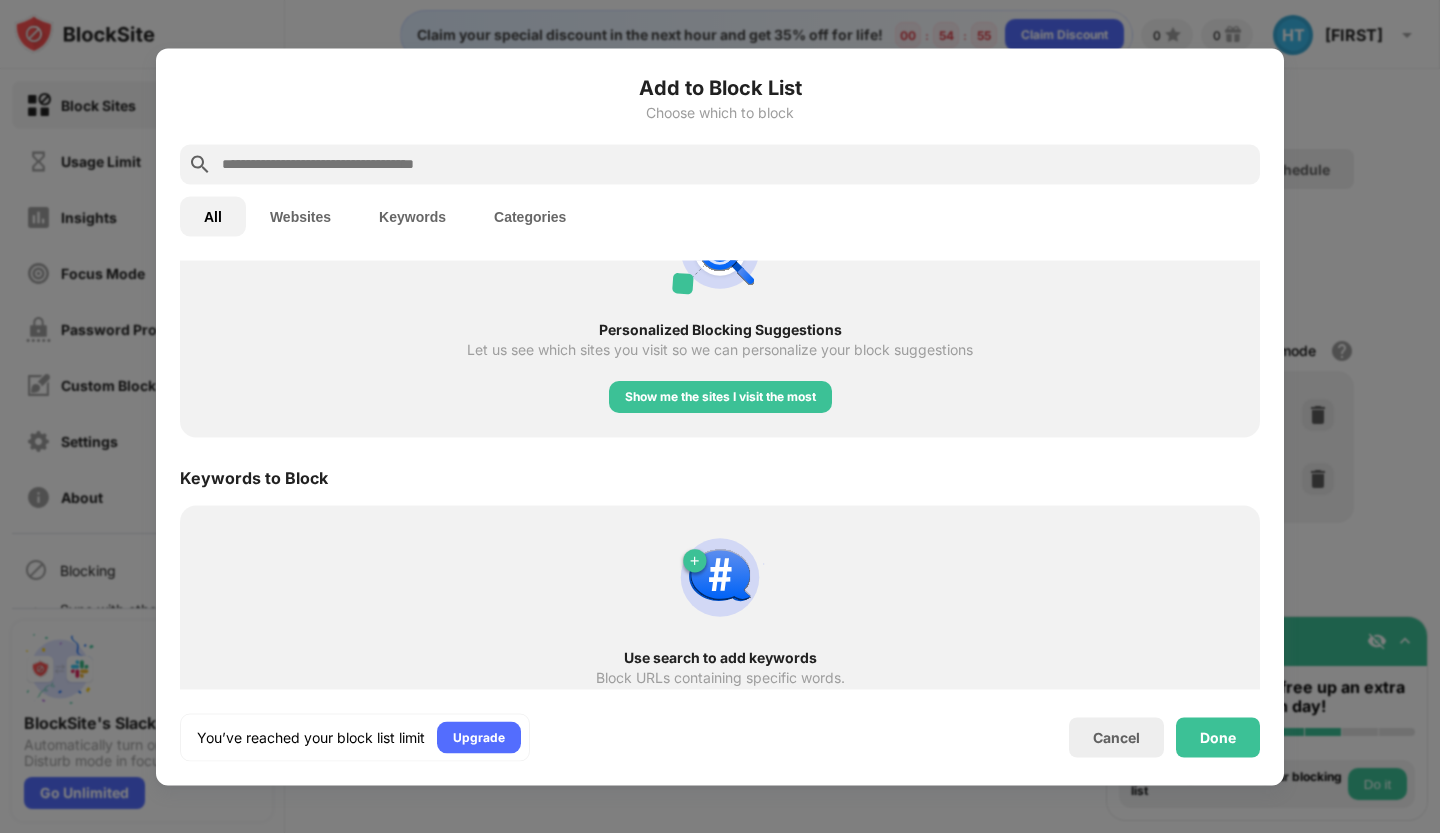 scroll, scrollTop: 854, scrollLeft: 0, axis: vertical 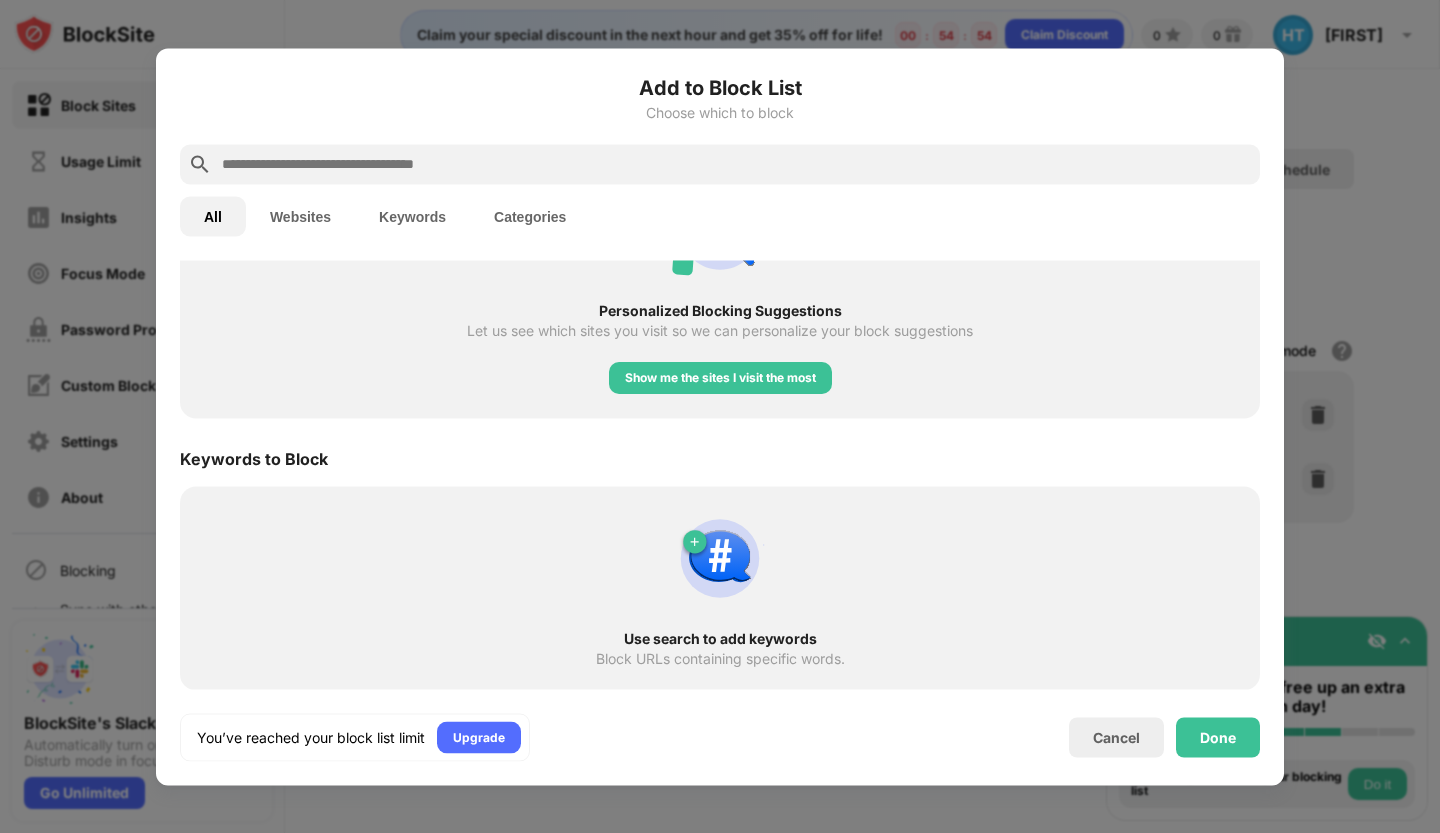 click on "Use search to add keywords" at bounding box center [720, 638] 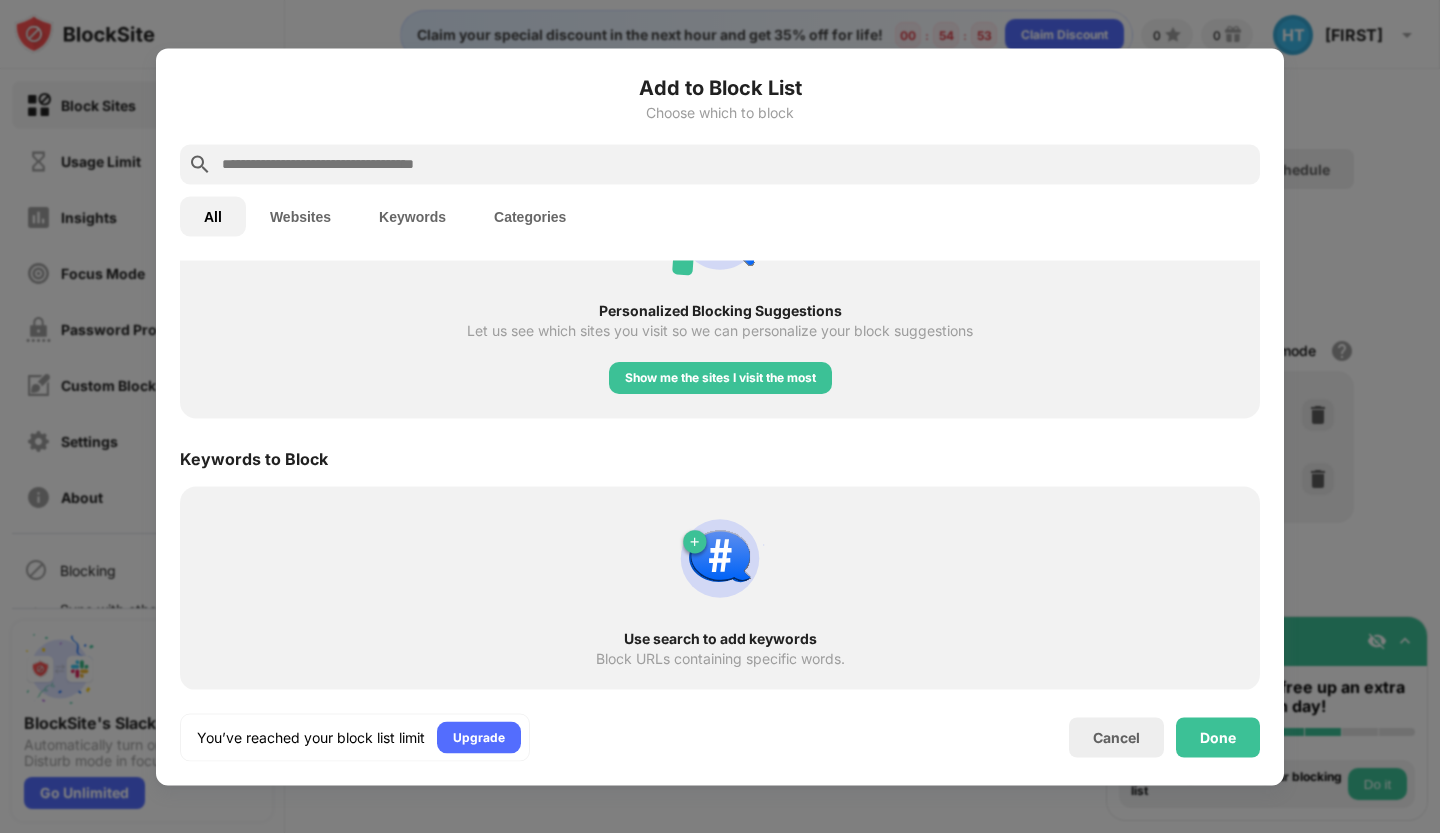 click on "Use search to add keywords Block URLs containing specific words." at bounding box center (720, 588) 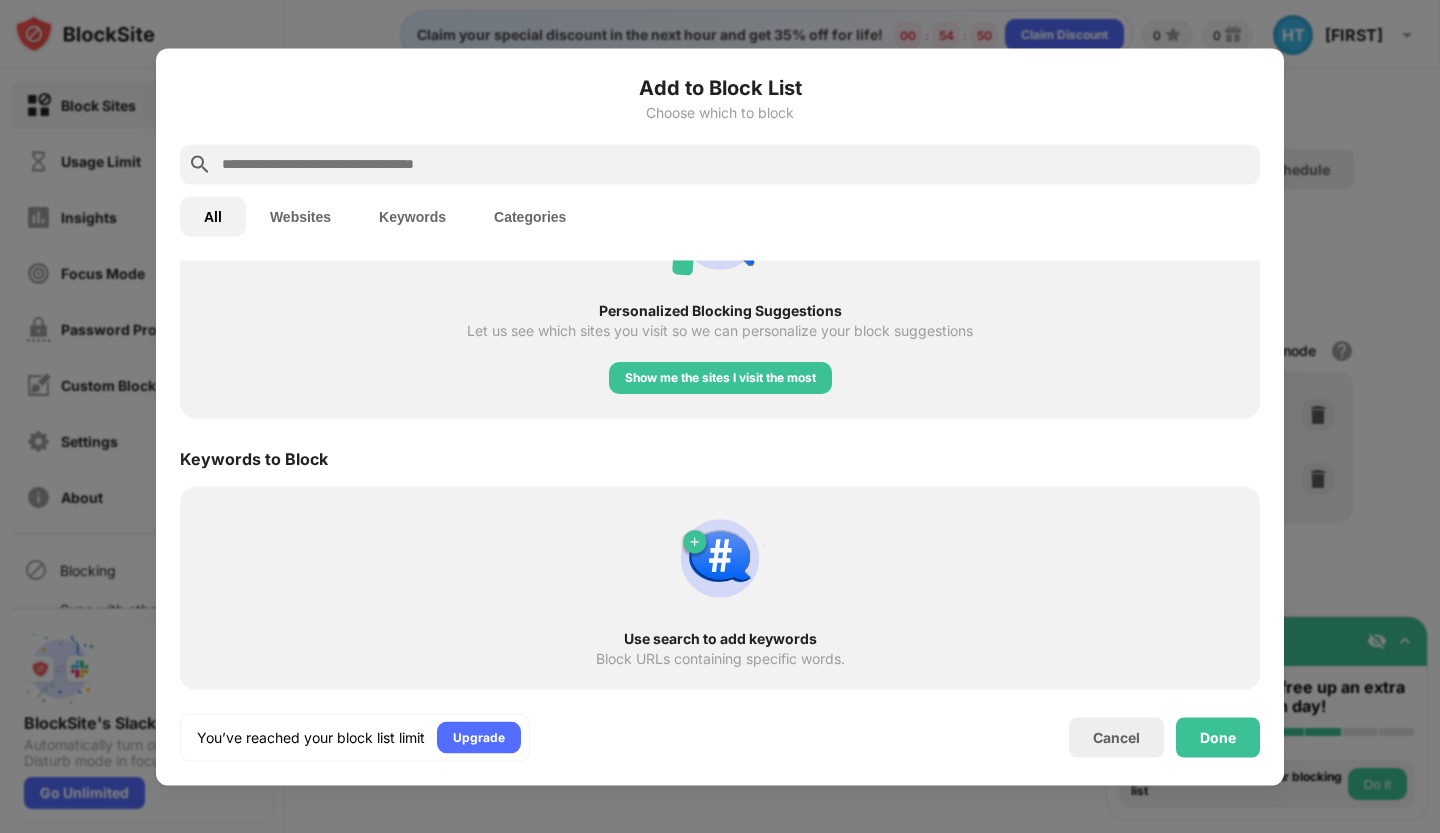 click on "Use search to add keywords Block URLs containing specific words." at bounding box center [720, 588] 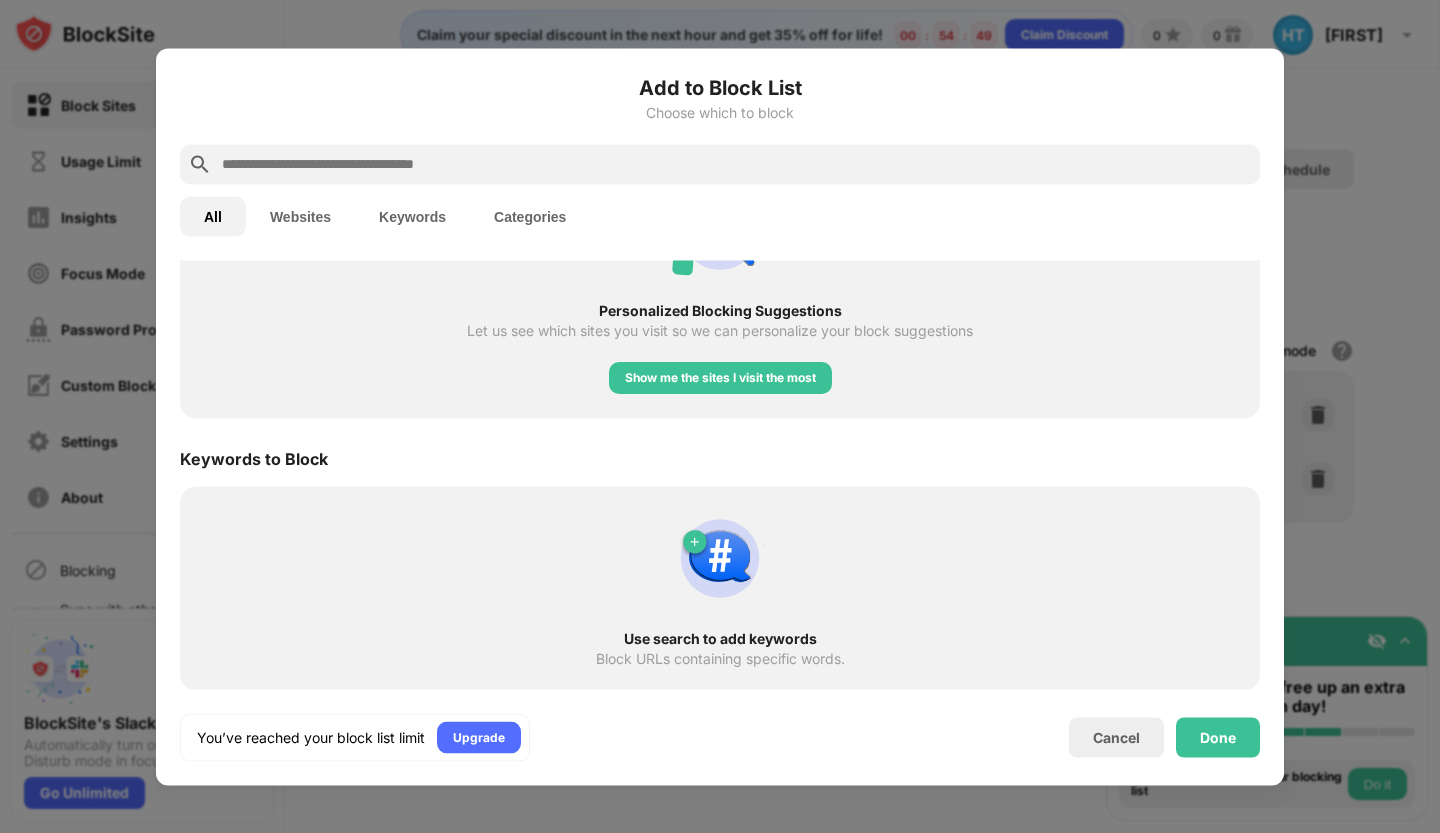 click at bounding box center [720, 558] 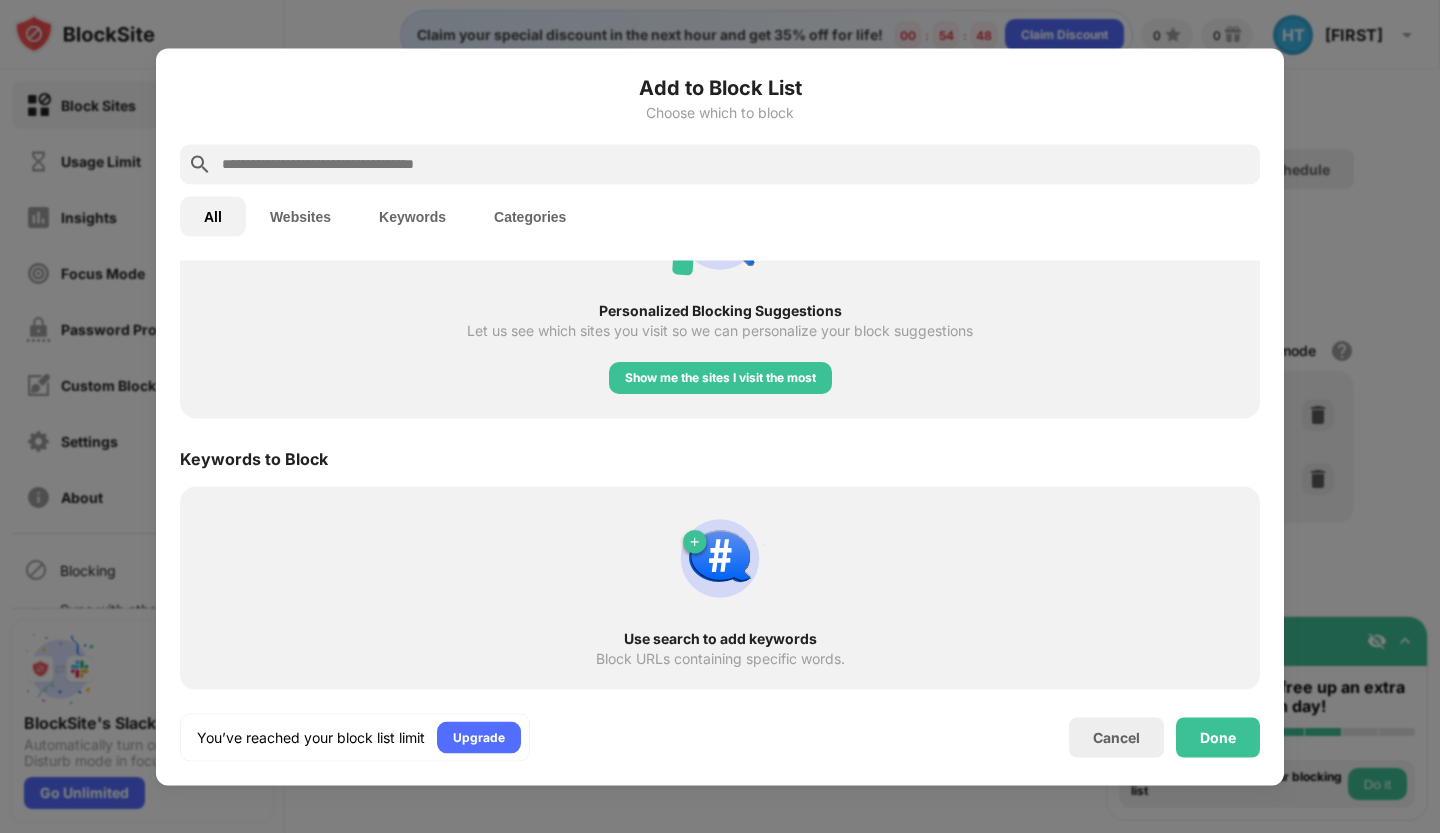 click at bounding box center [720, 558] 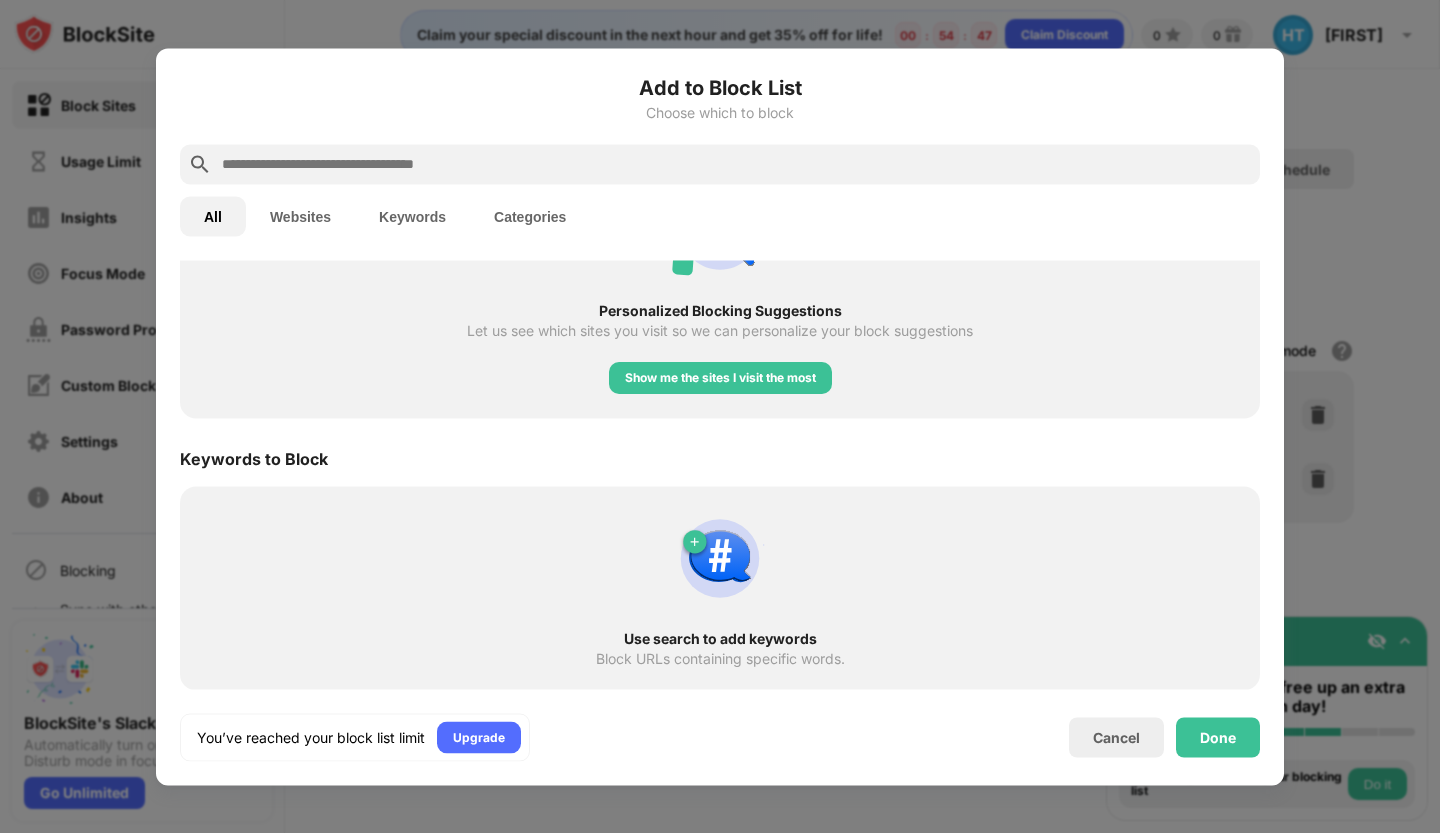 click on "Websites" at bounding box center (300, 216) 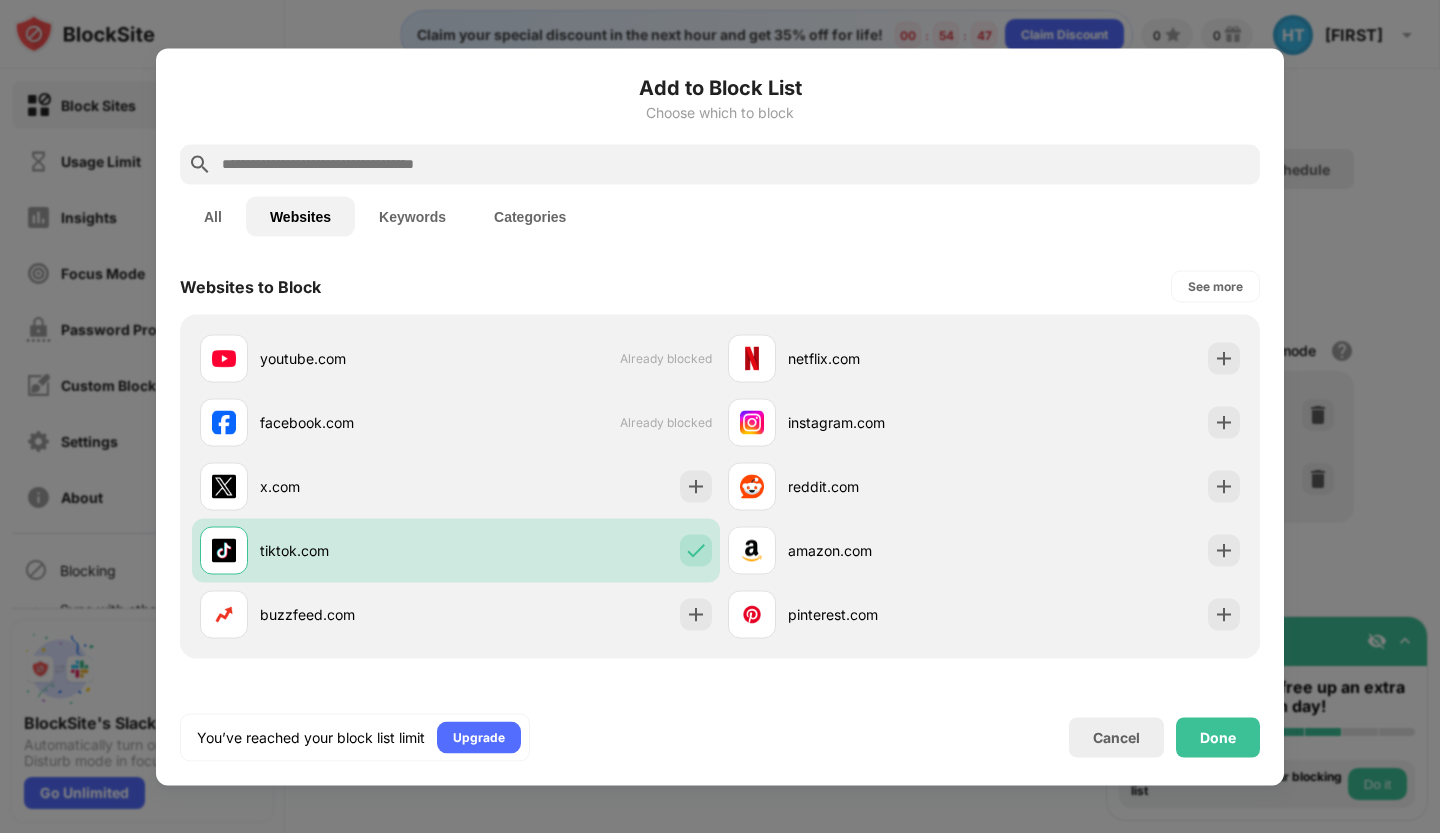 scroll, scrollTop: 0, scrollLeft: 0, axis: both 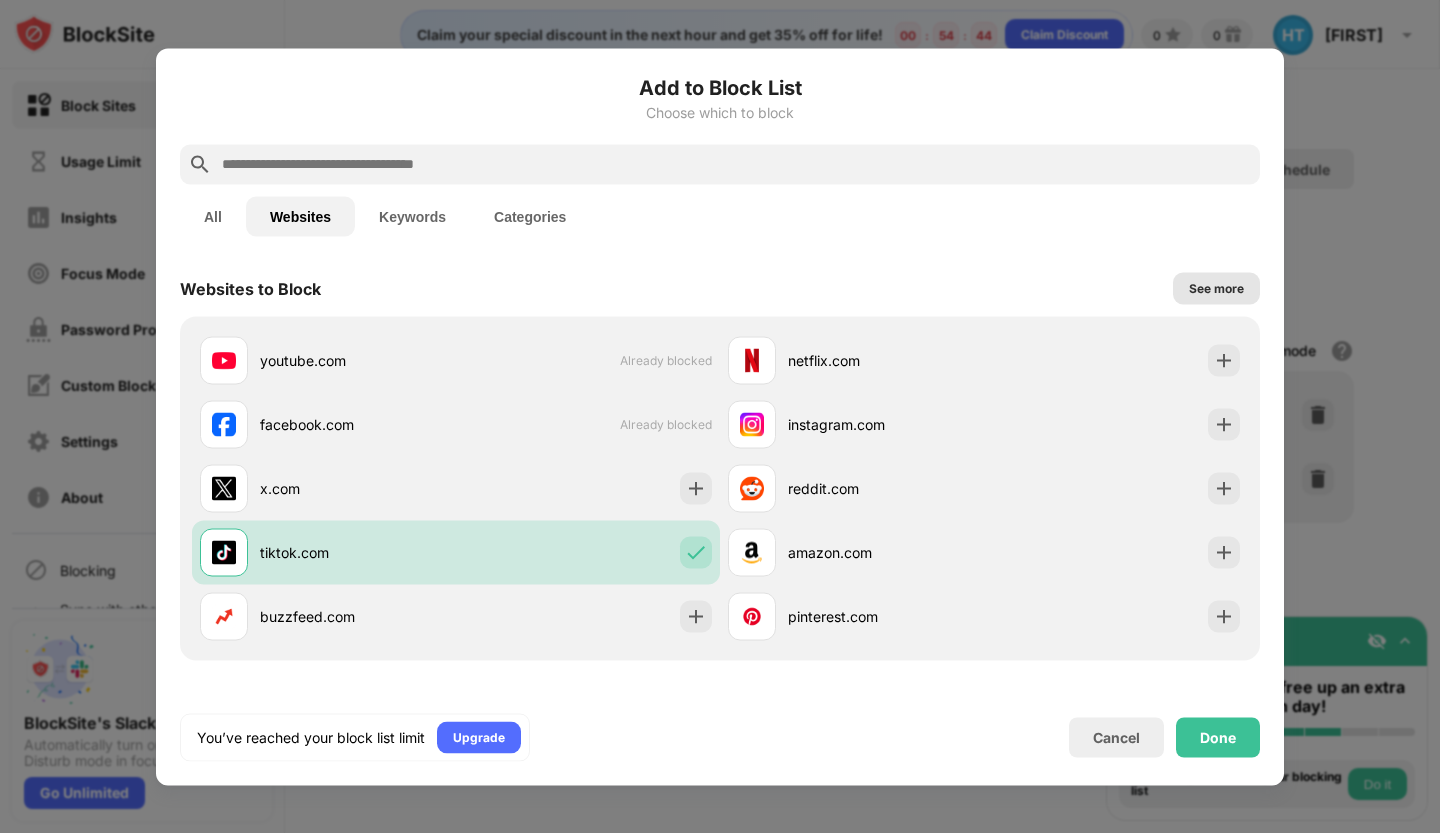 click on "See more" at bounding box center [1216, 288] 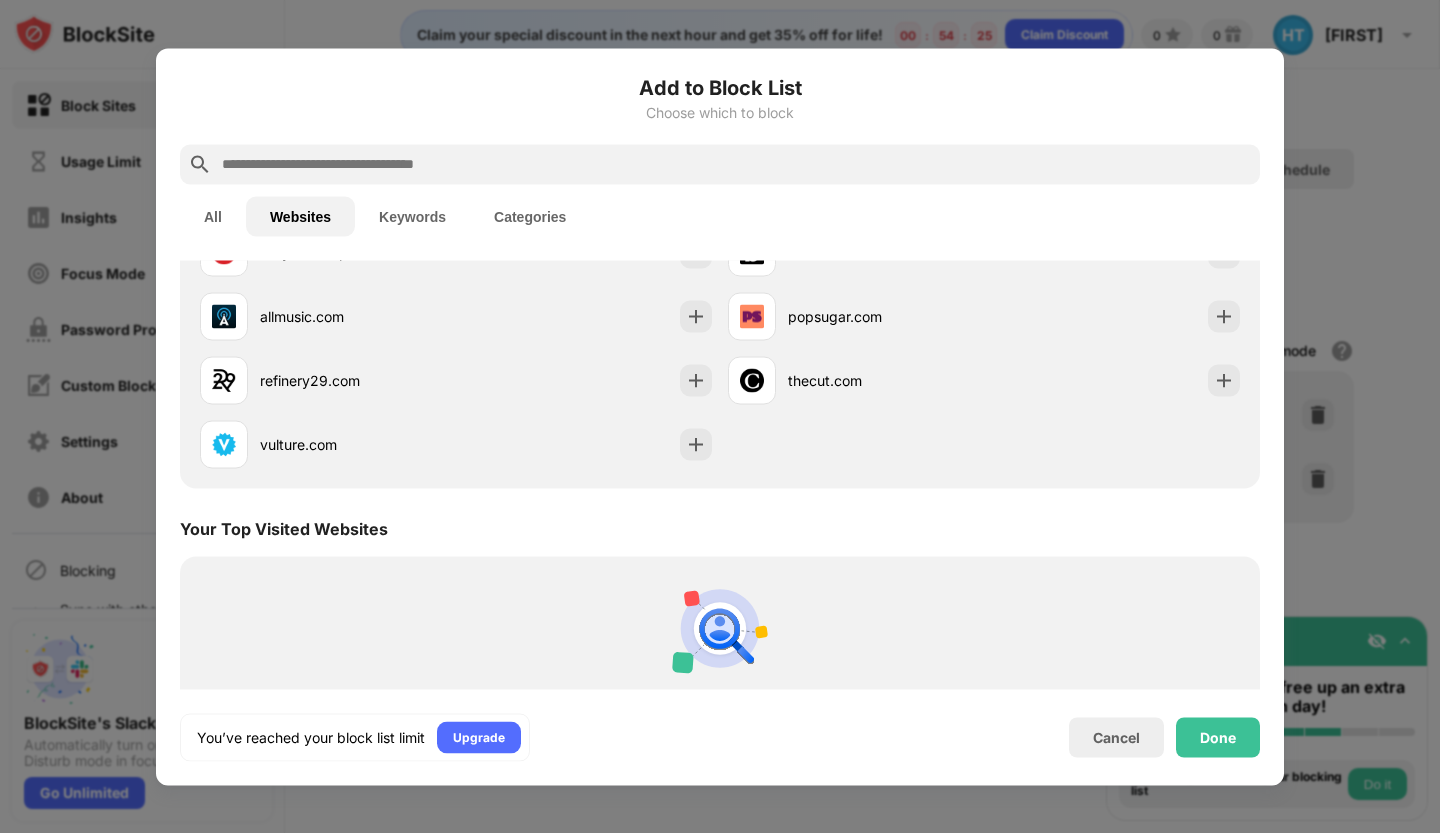 scroll, scrollTop: 2218, scrollLeft: 0, axis: vertical 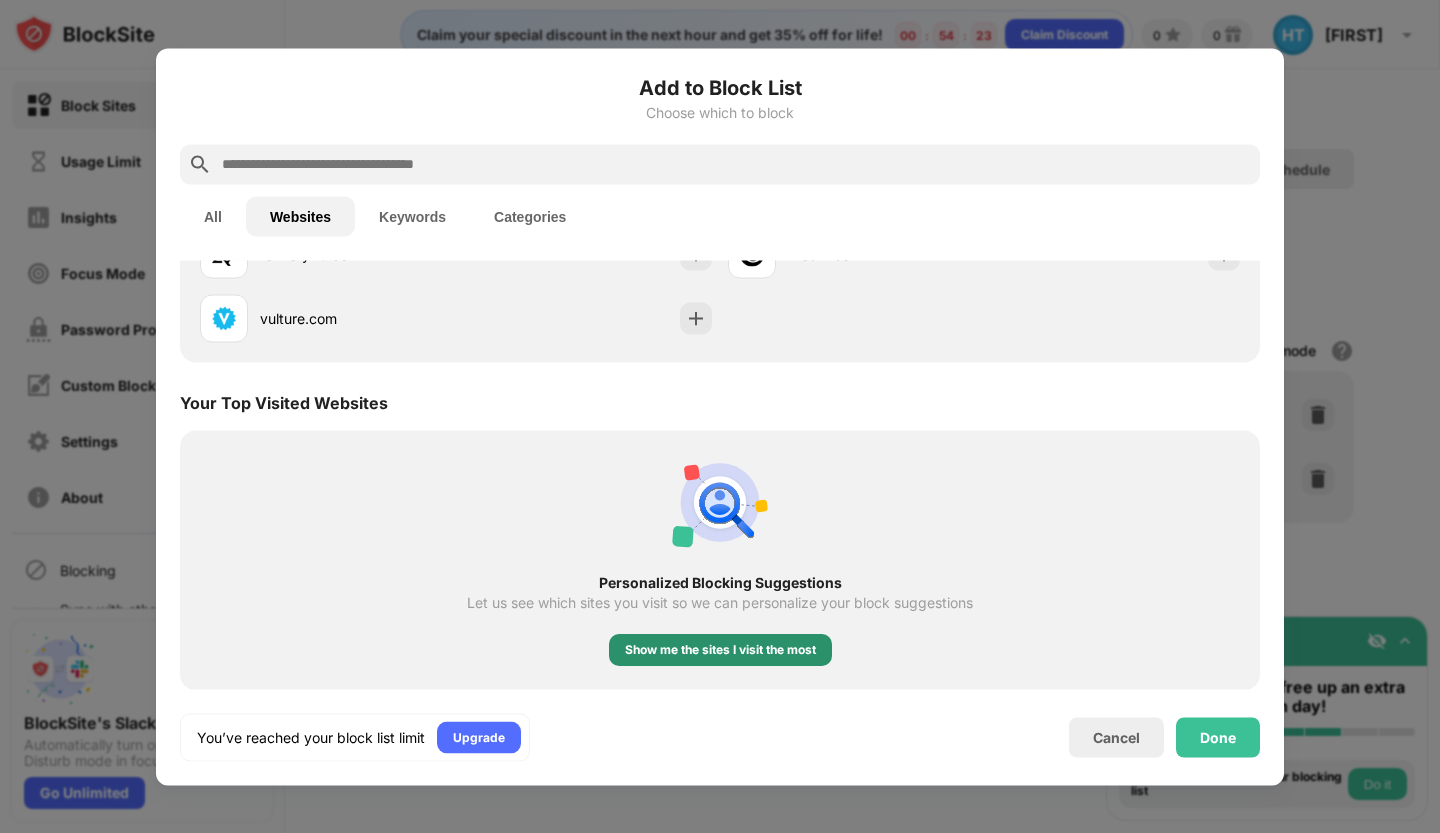 click on "Show me the sites I visit the most" at bounding box center [720, 650] 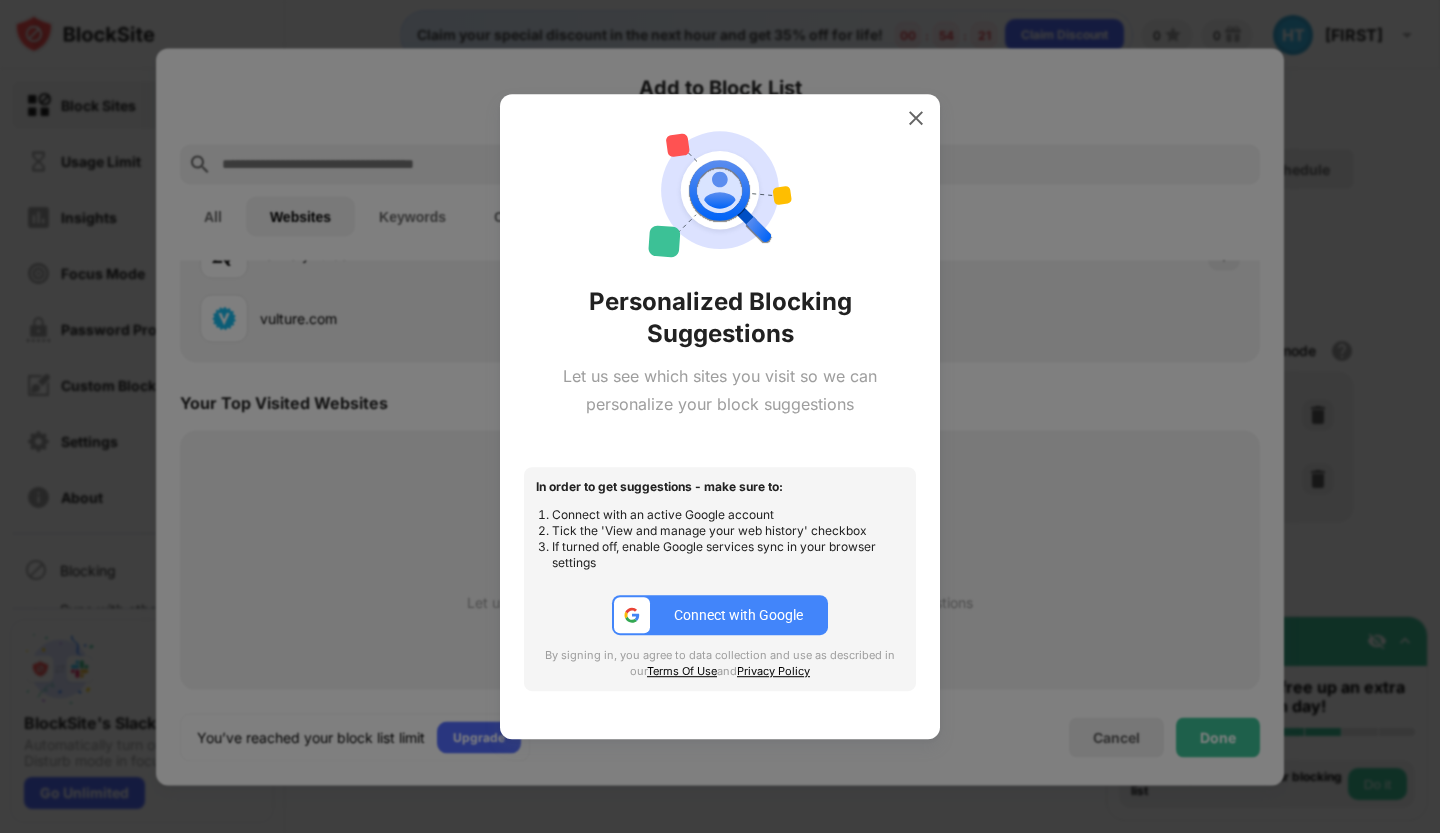 click on "Connect with Google" at bounding box center [738, 615] 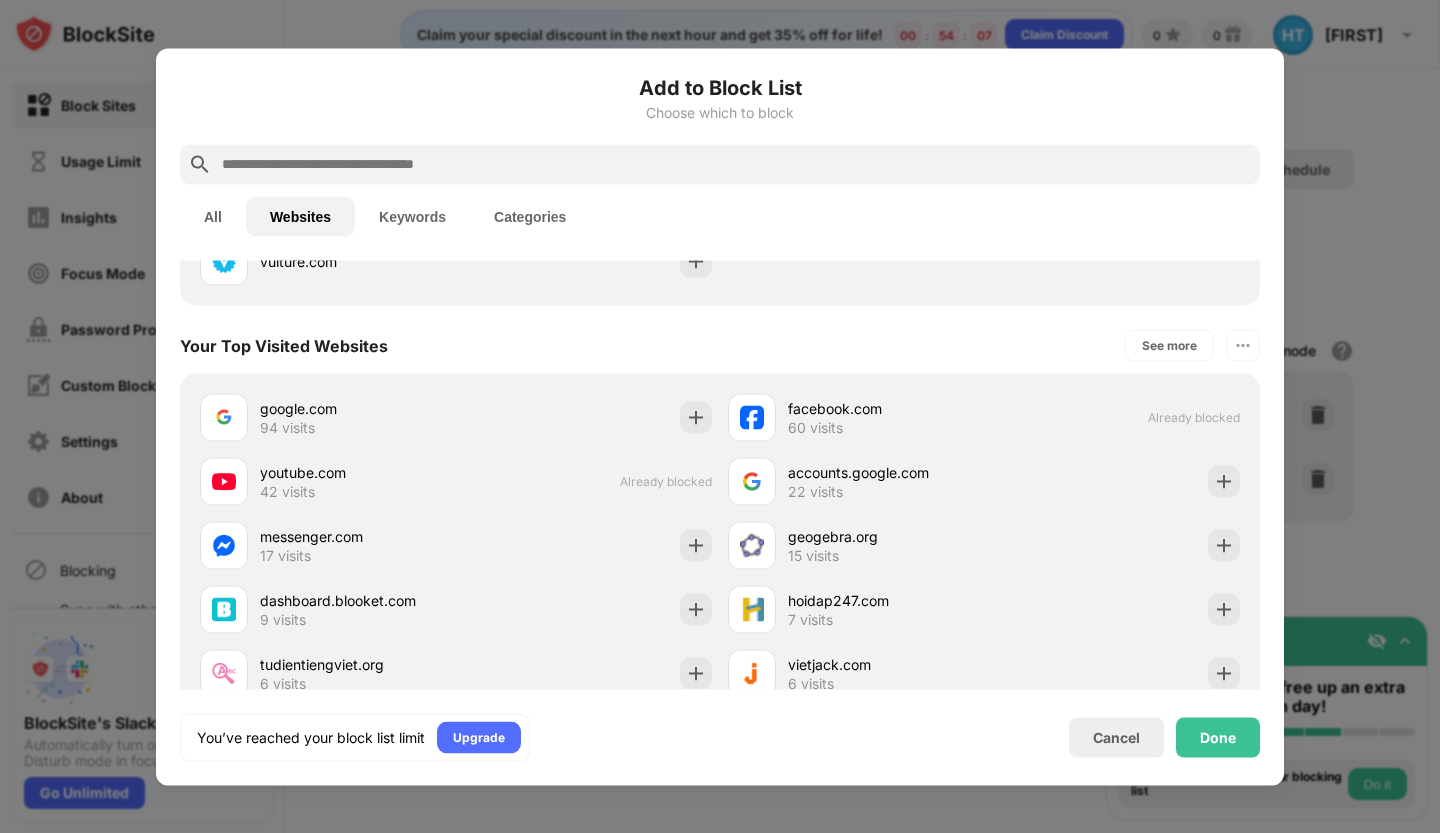 scroll, scrollTop: 2302, scrollLeft: 0, axis: vertical 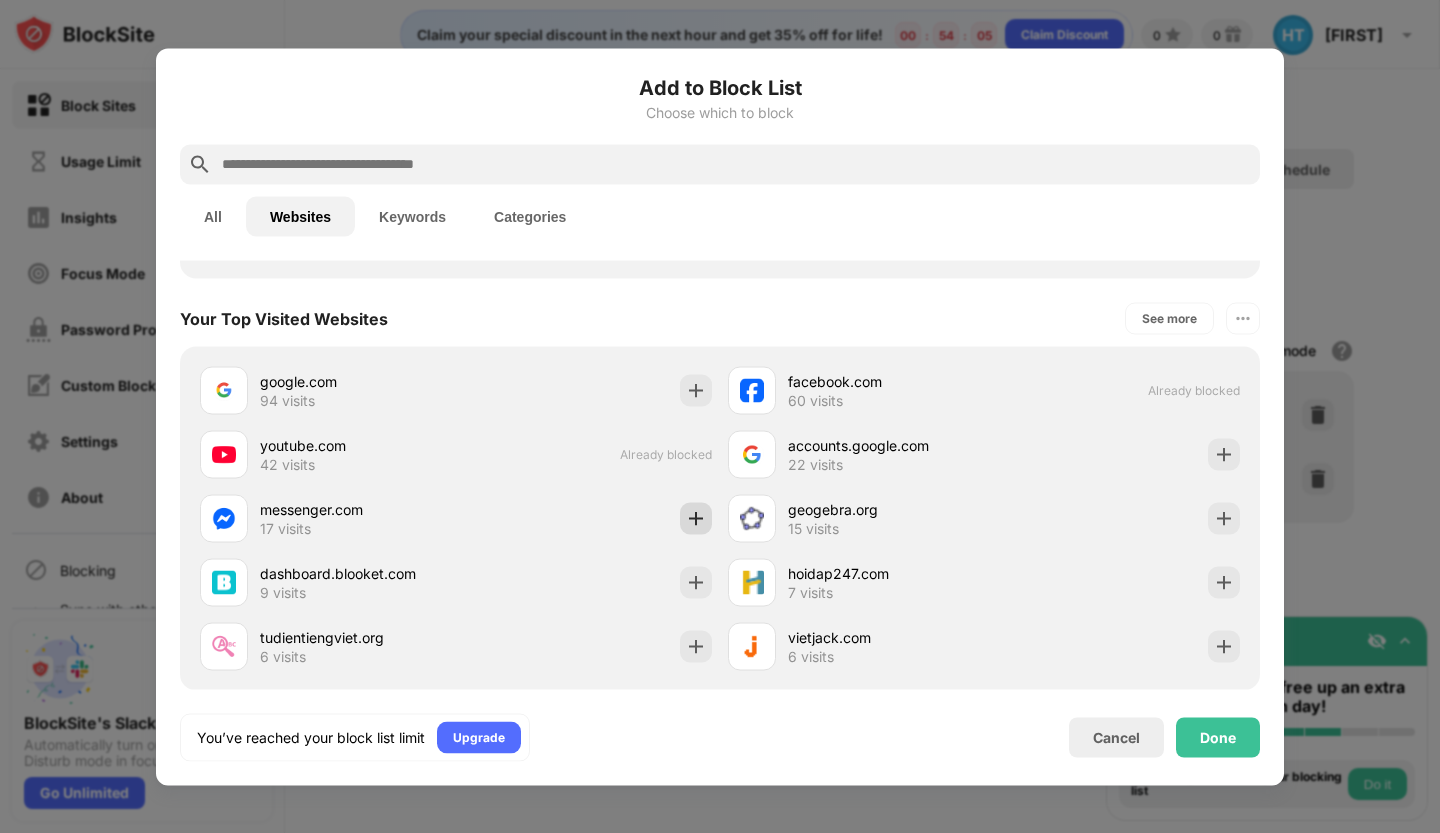 click at bounding box center (696, 518) 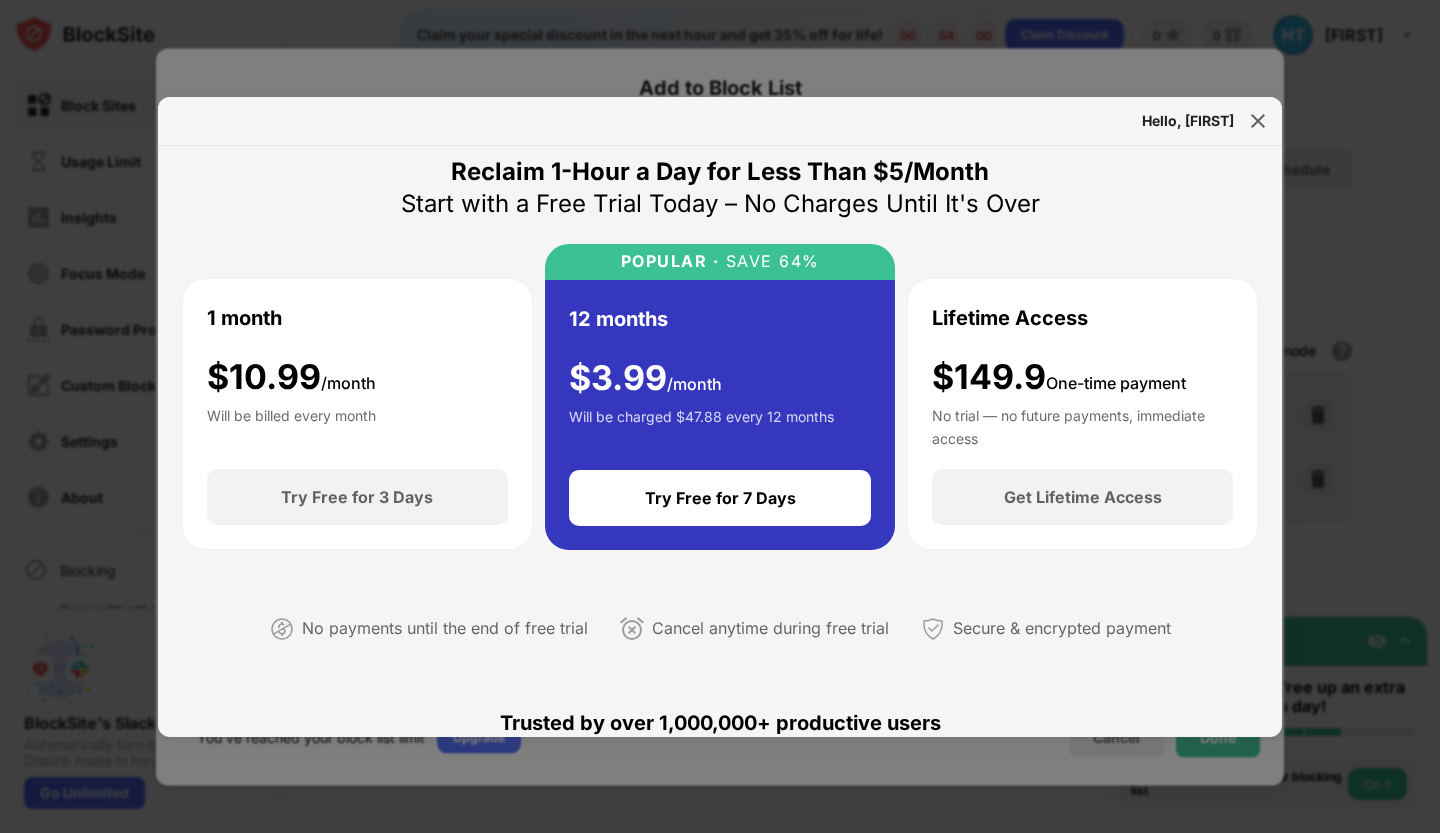 scroll, scrollTop: 0, scrollLeft: 0, axis: both 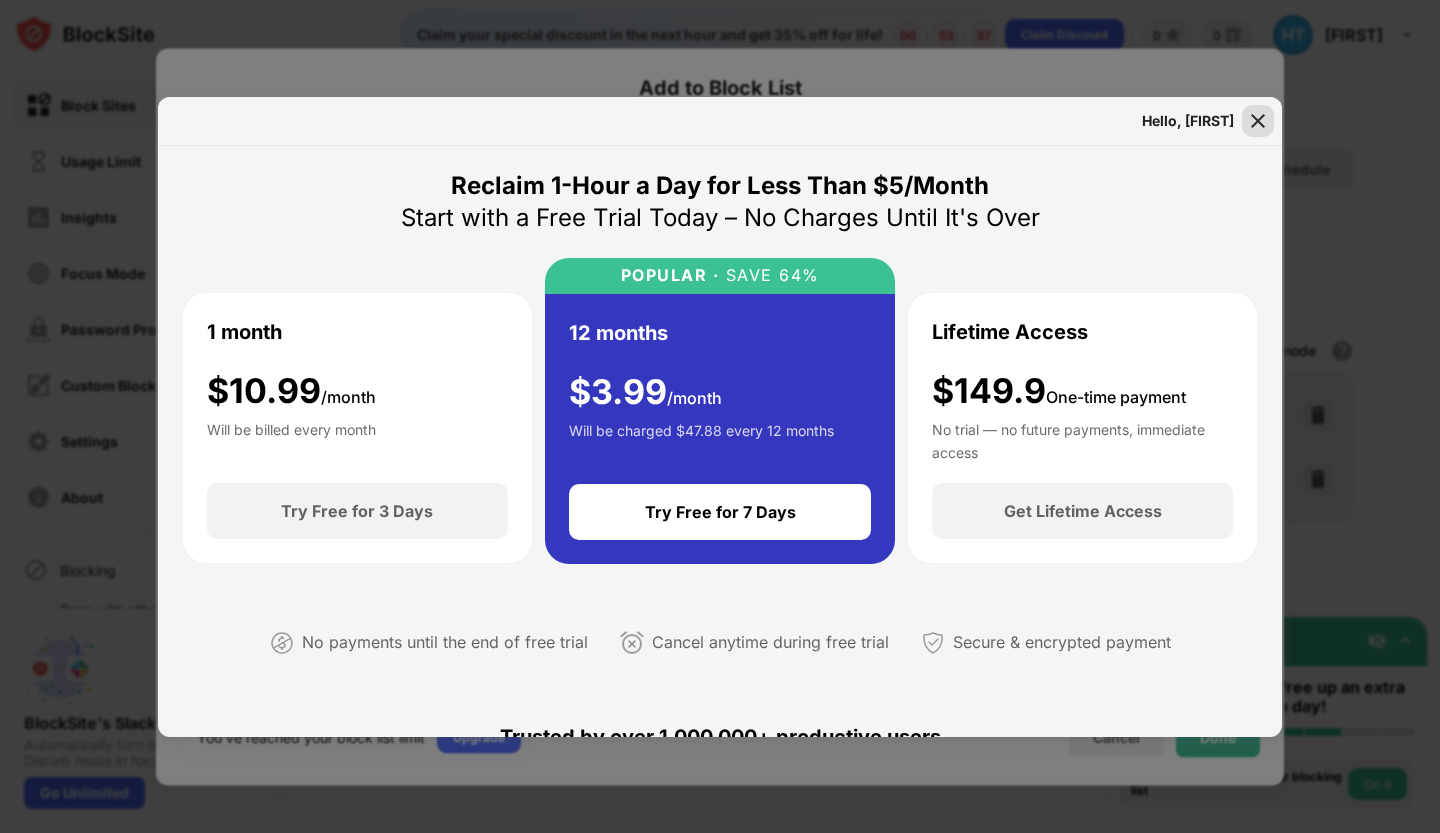 click at bounding box center (1258, 121) 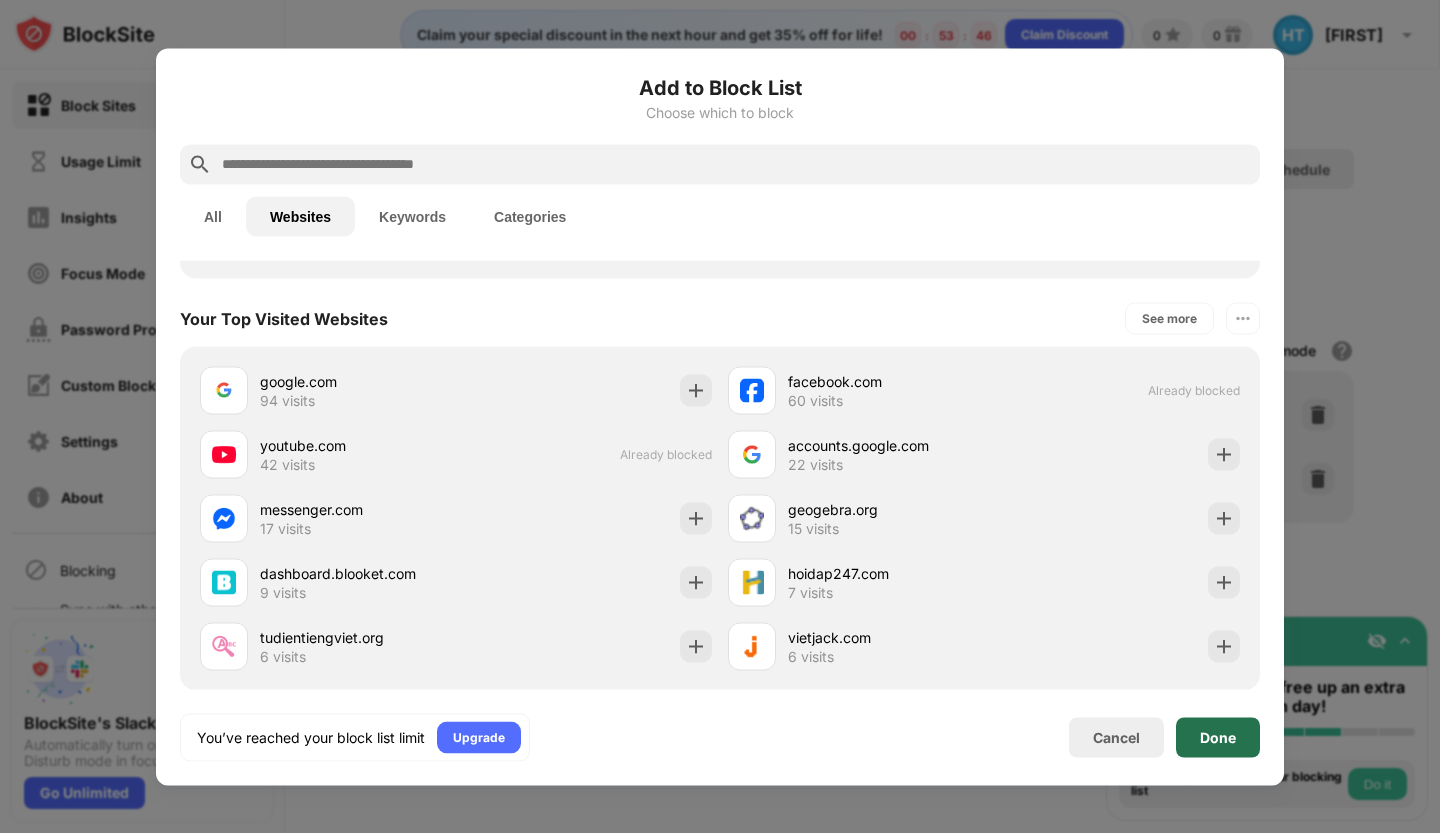 click on "Done" at bounding box center (1218, 737) 